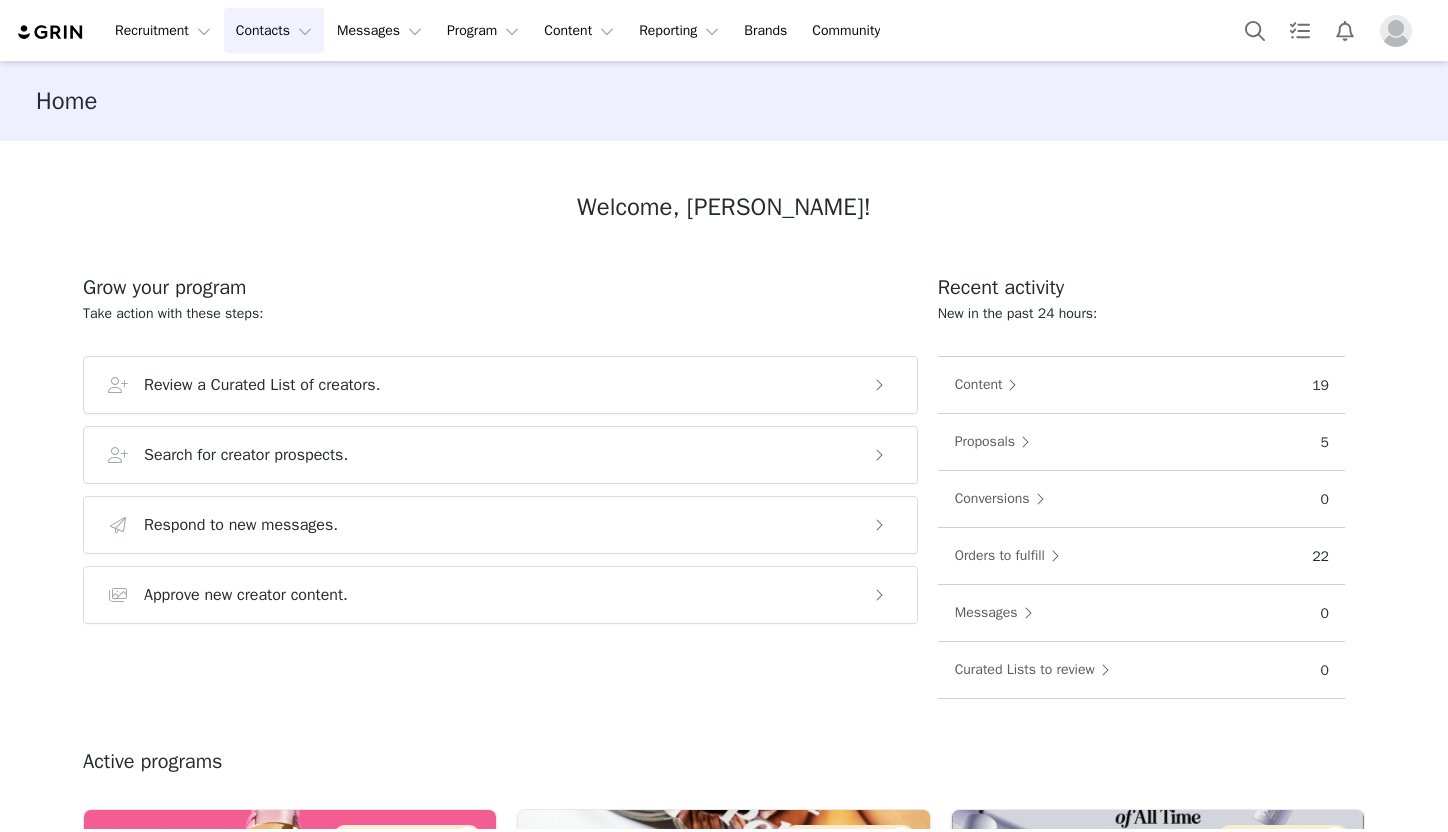 scroll, scrollTop: 0, scrollLeft: 0, axis: both 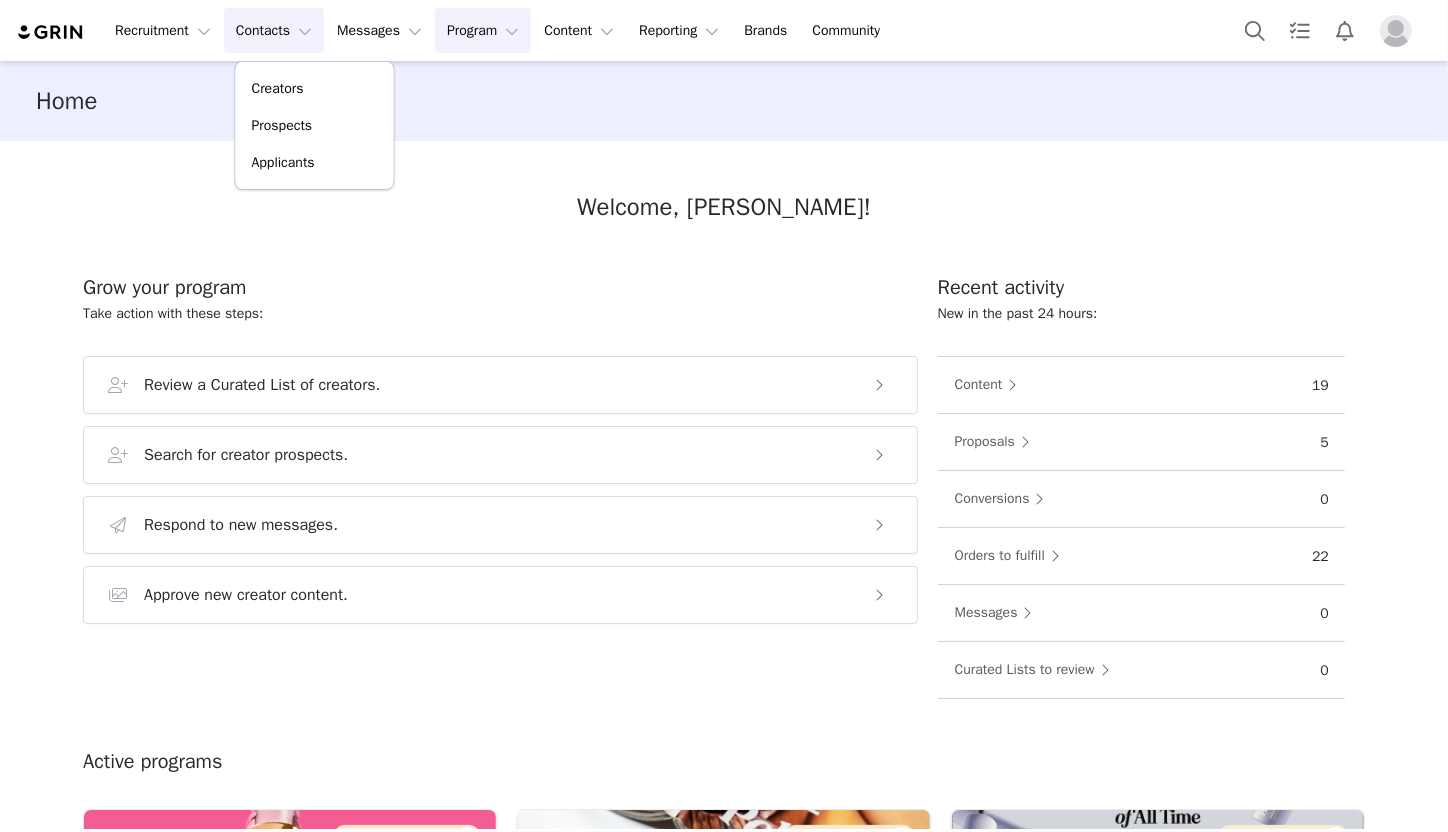 click on "Program Program" at bounding box center (483, 30) 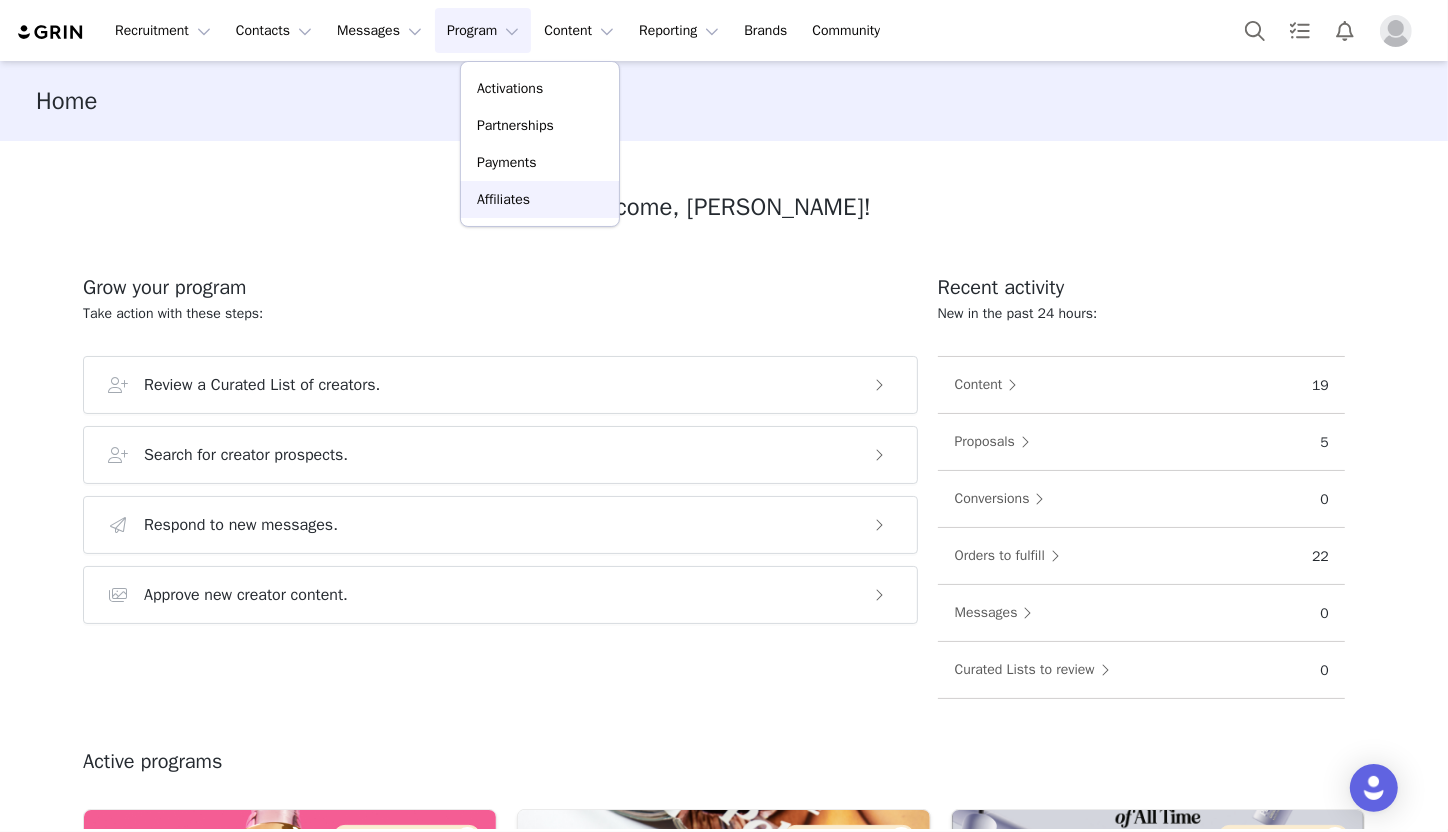 click on "Affiliates" at bounding box center (540, 199) 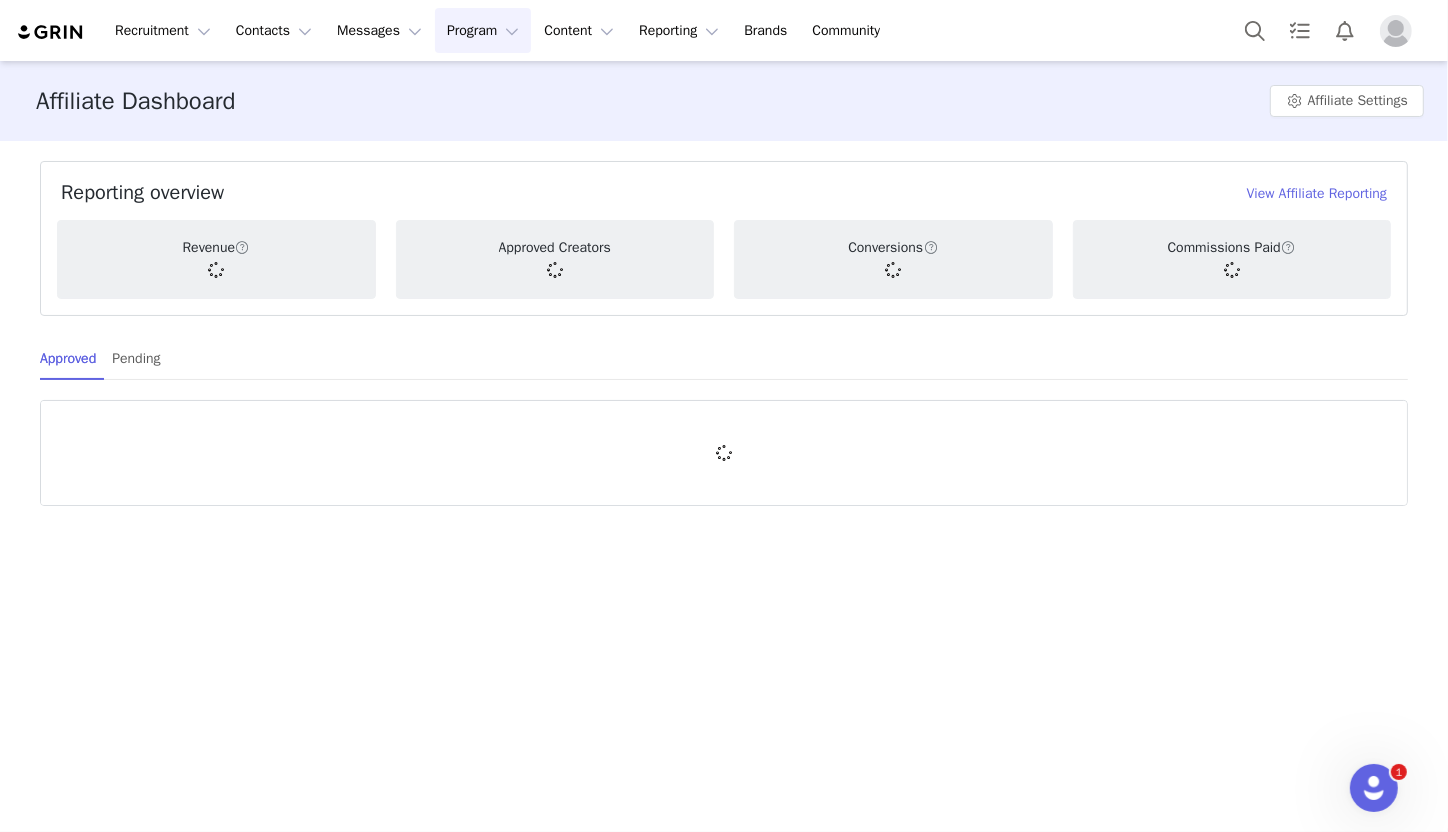scroll, scrollTop: 0, scrollLeft: 0, axis: both 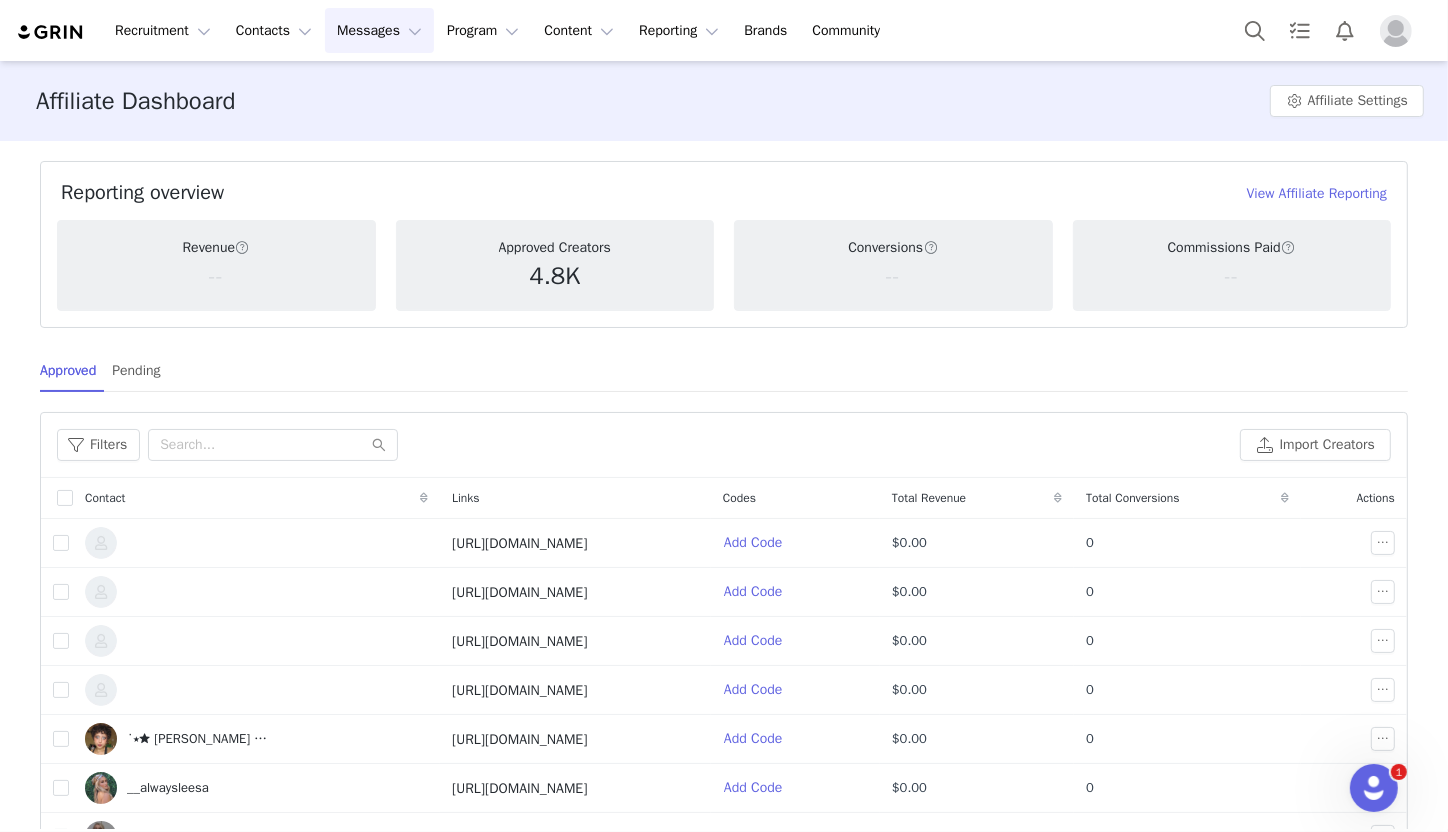 click on "Messages Messages" at bounding box center (379, 30) 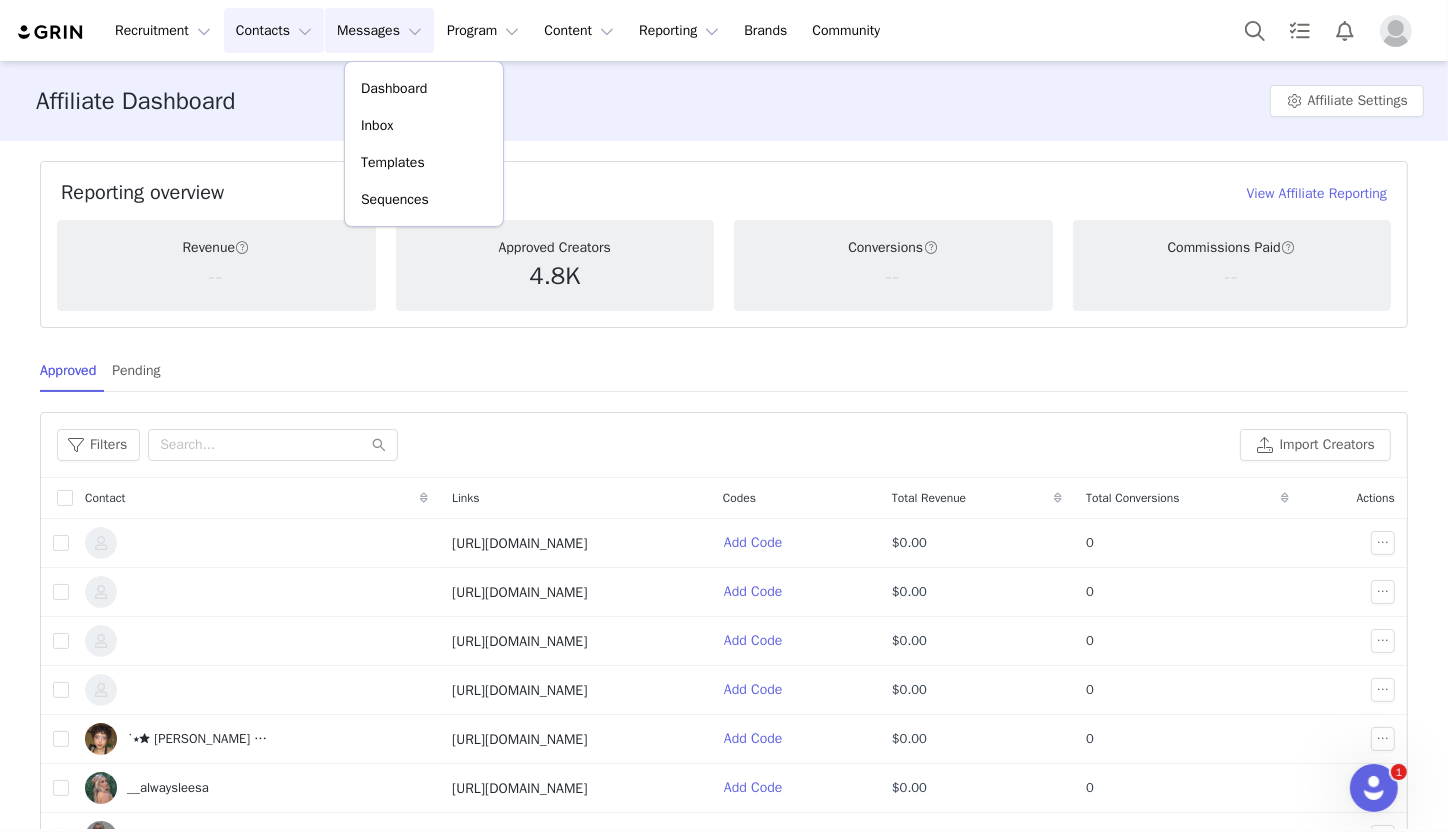 click on "Contacts Contacts" at bounding box center [274, 30] 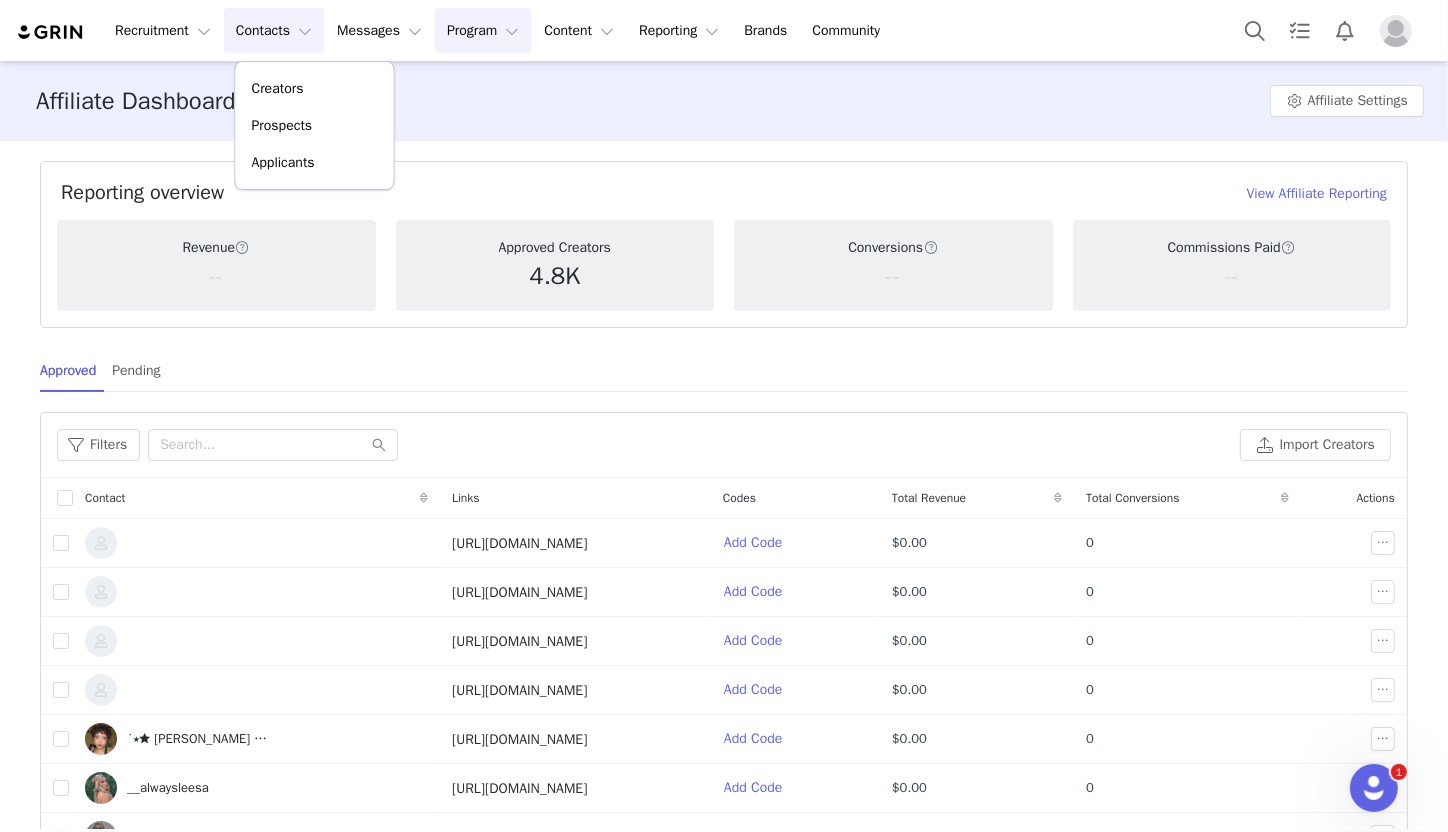 click on "Program Program" at bounding box center (483, 30) 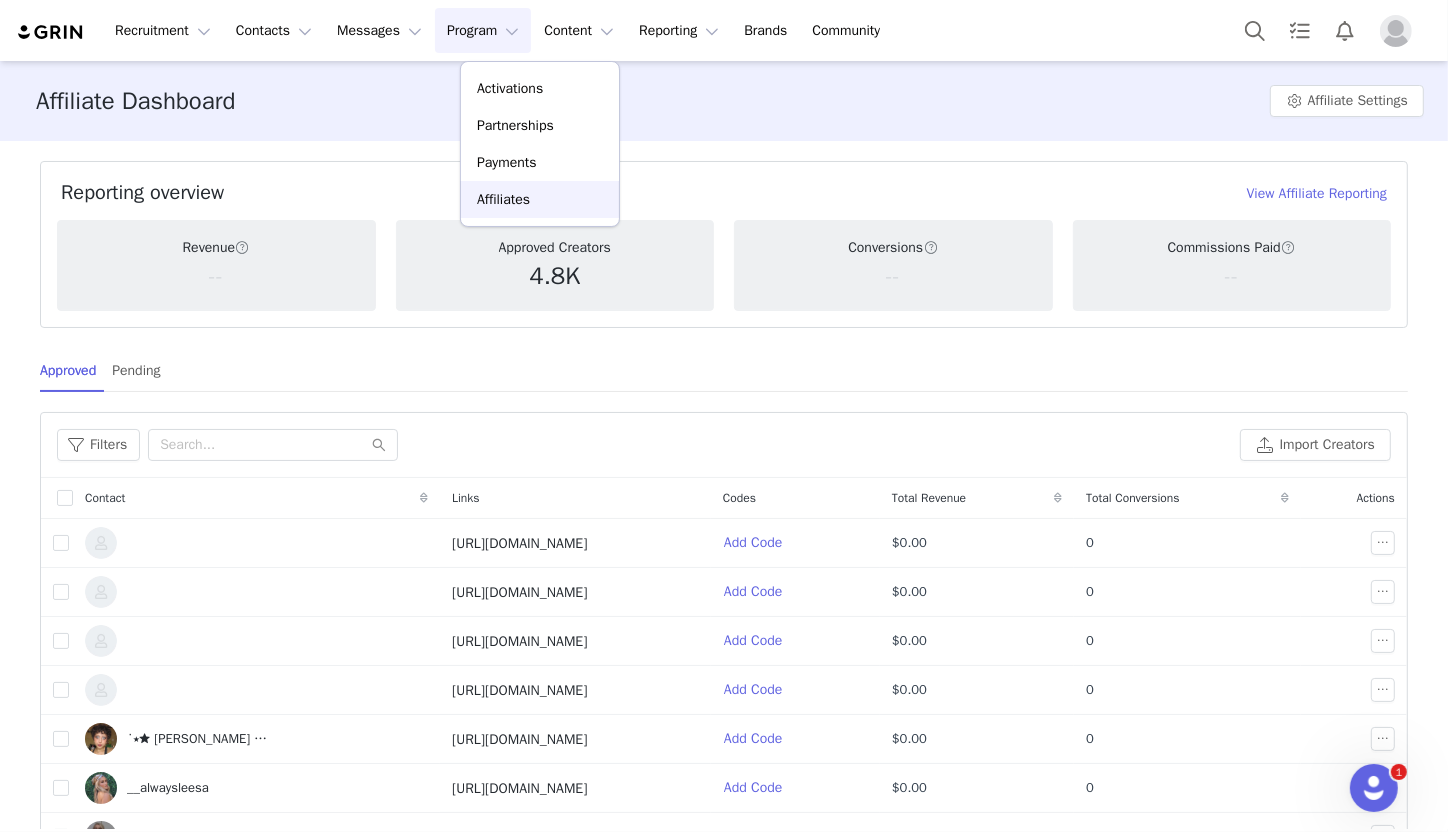 click on "Affiliates" at bounding box center [540, 199] 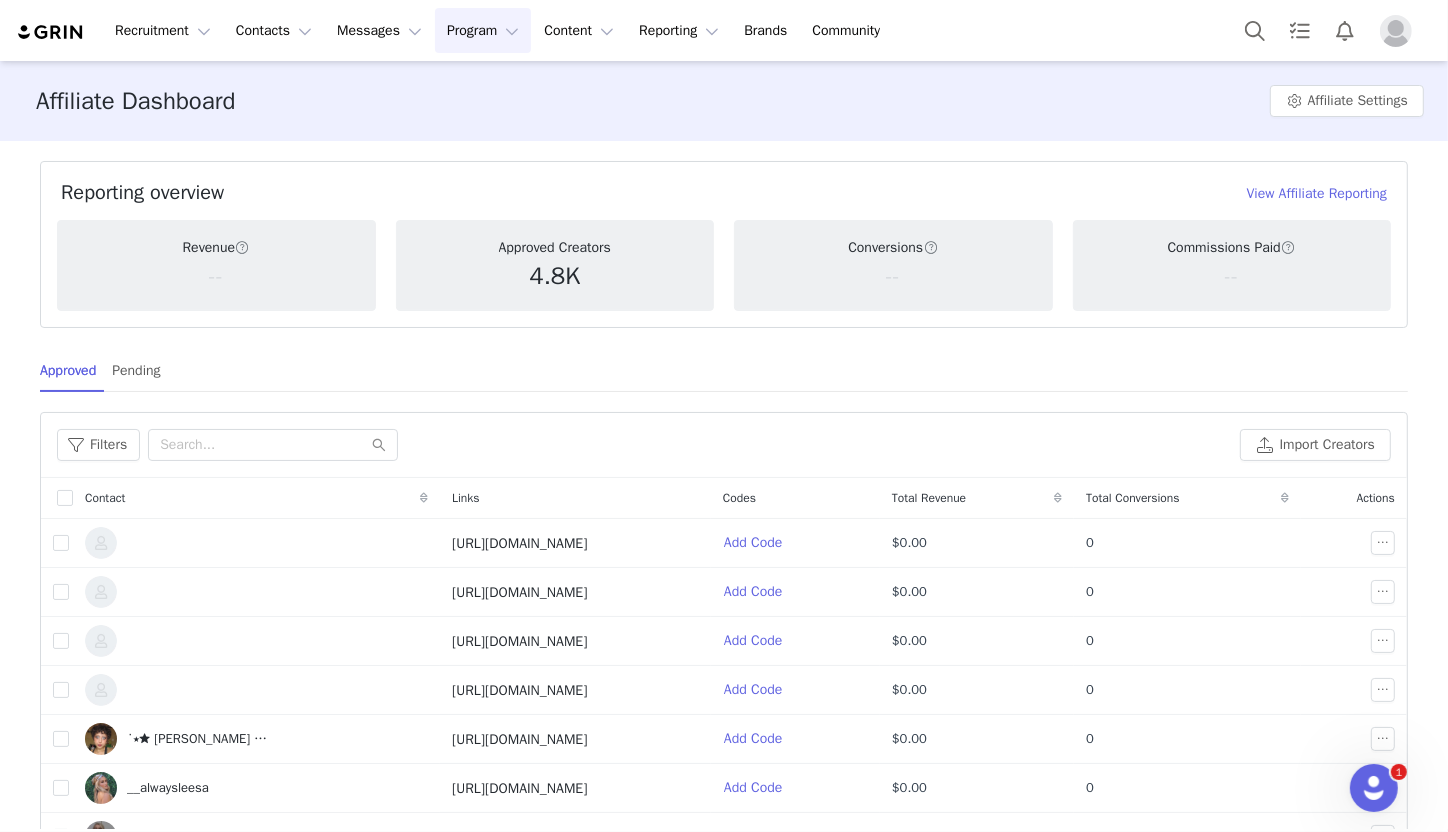 click on "Program Program" at bounding box center [483, 30] 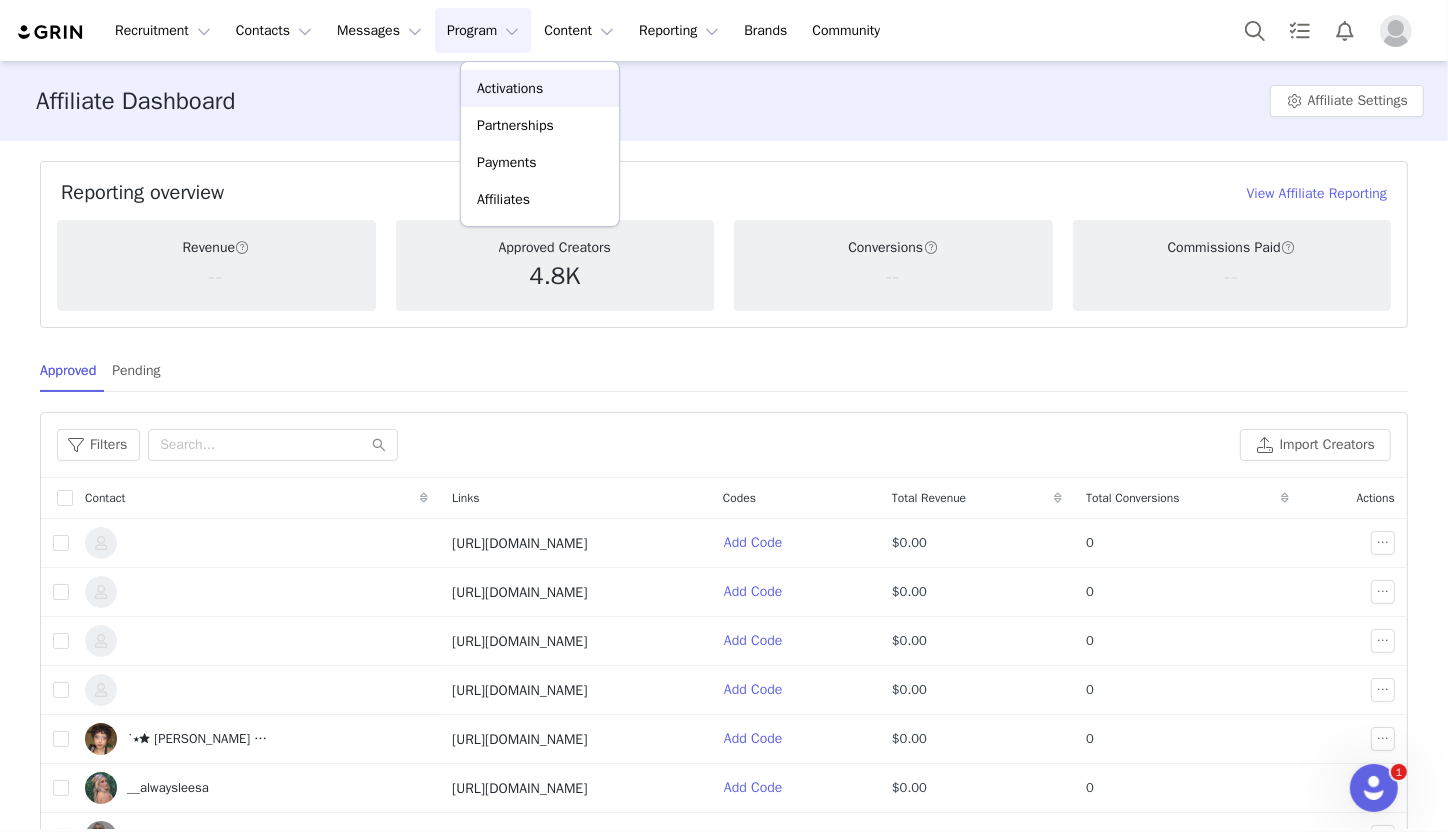 click on "Activations" at bounding box center [510, 88] 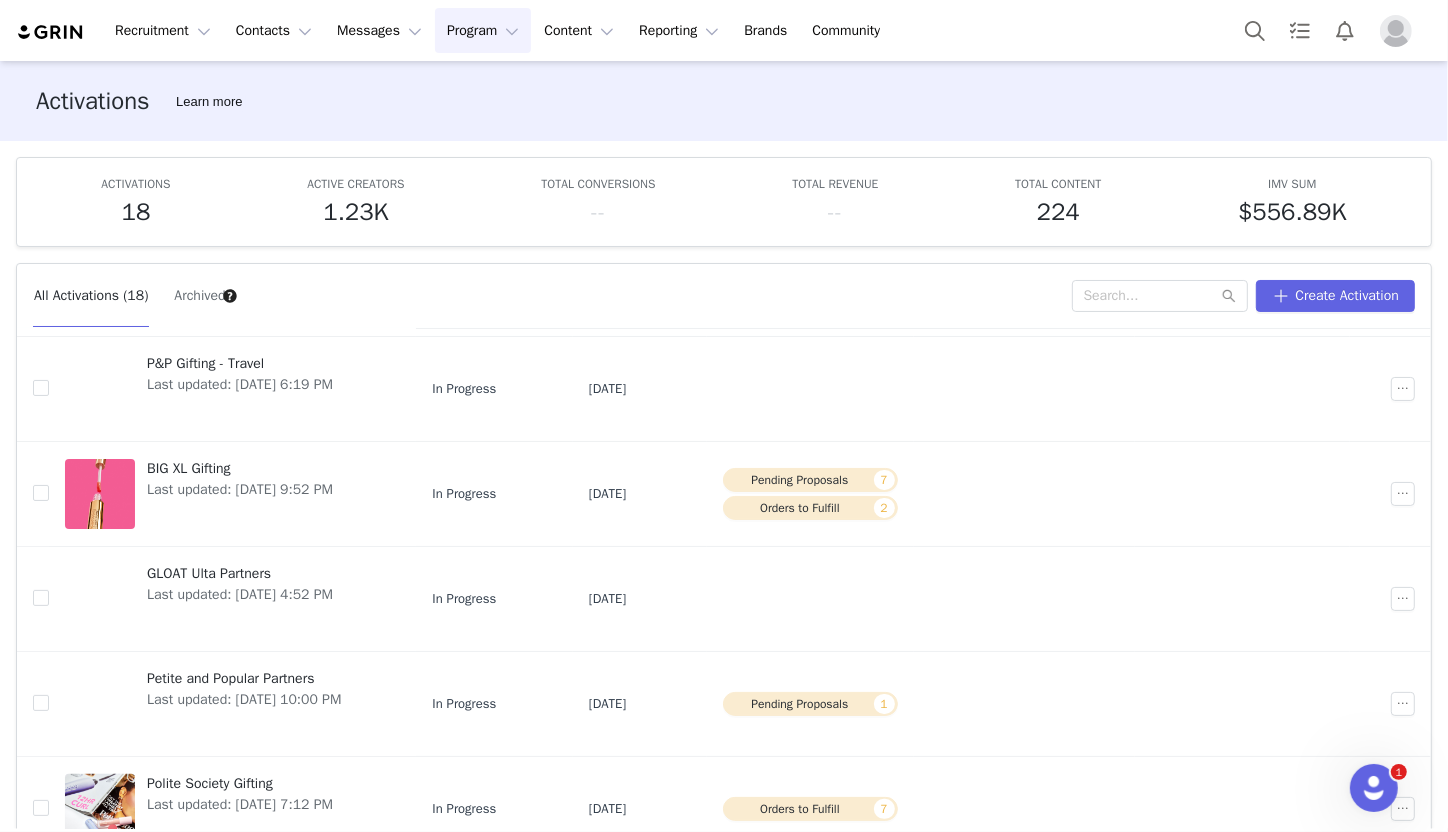 scroll, scrollTop: 568, scrollLeft: 0, axis: vertical 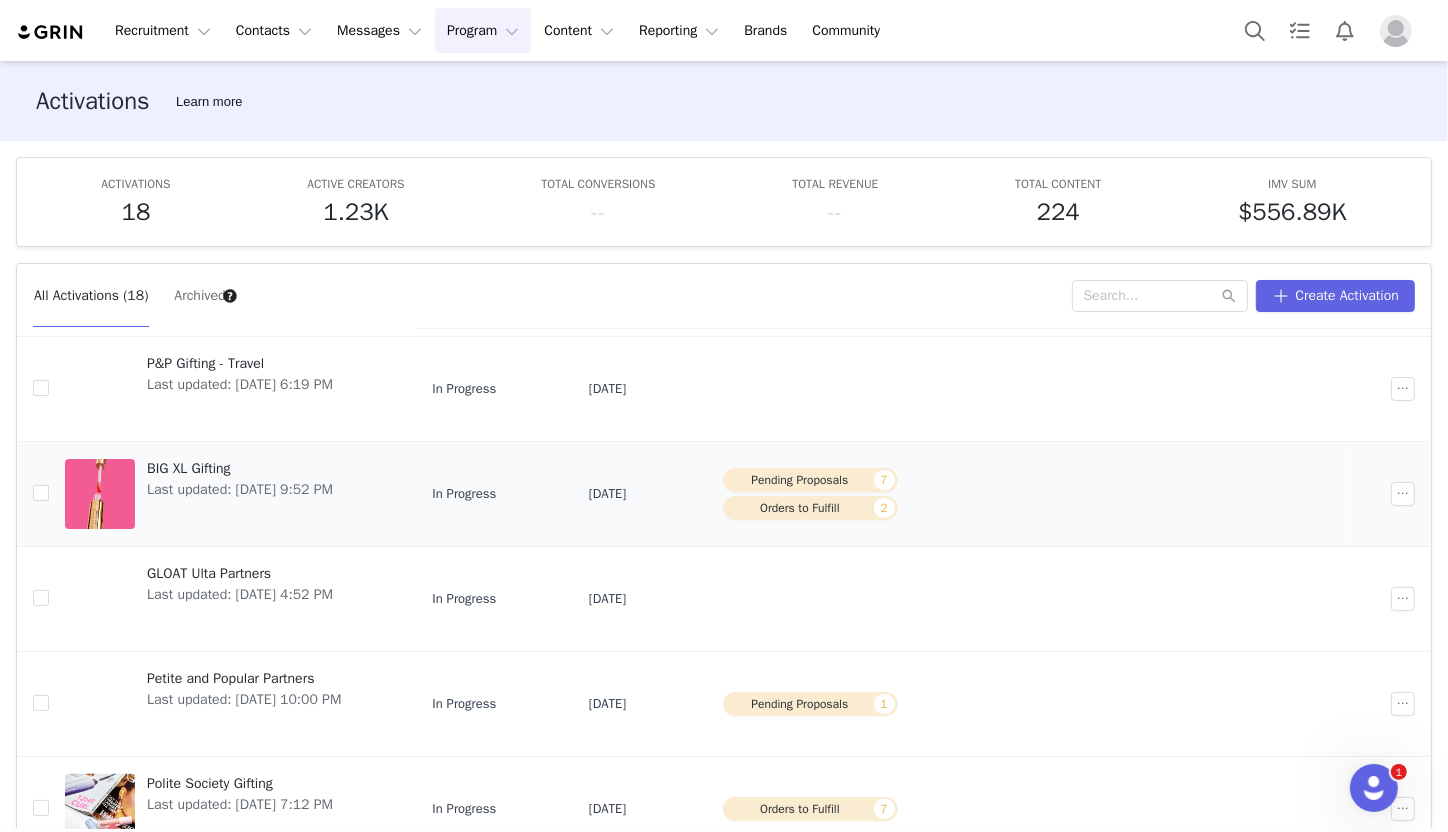 click on "BIG XL Gifting" at bounding box center [240, 468] 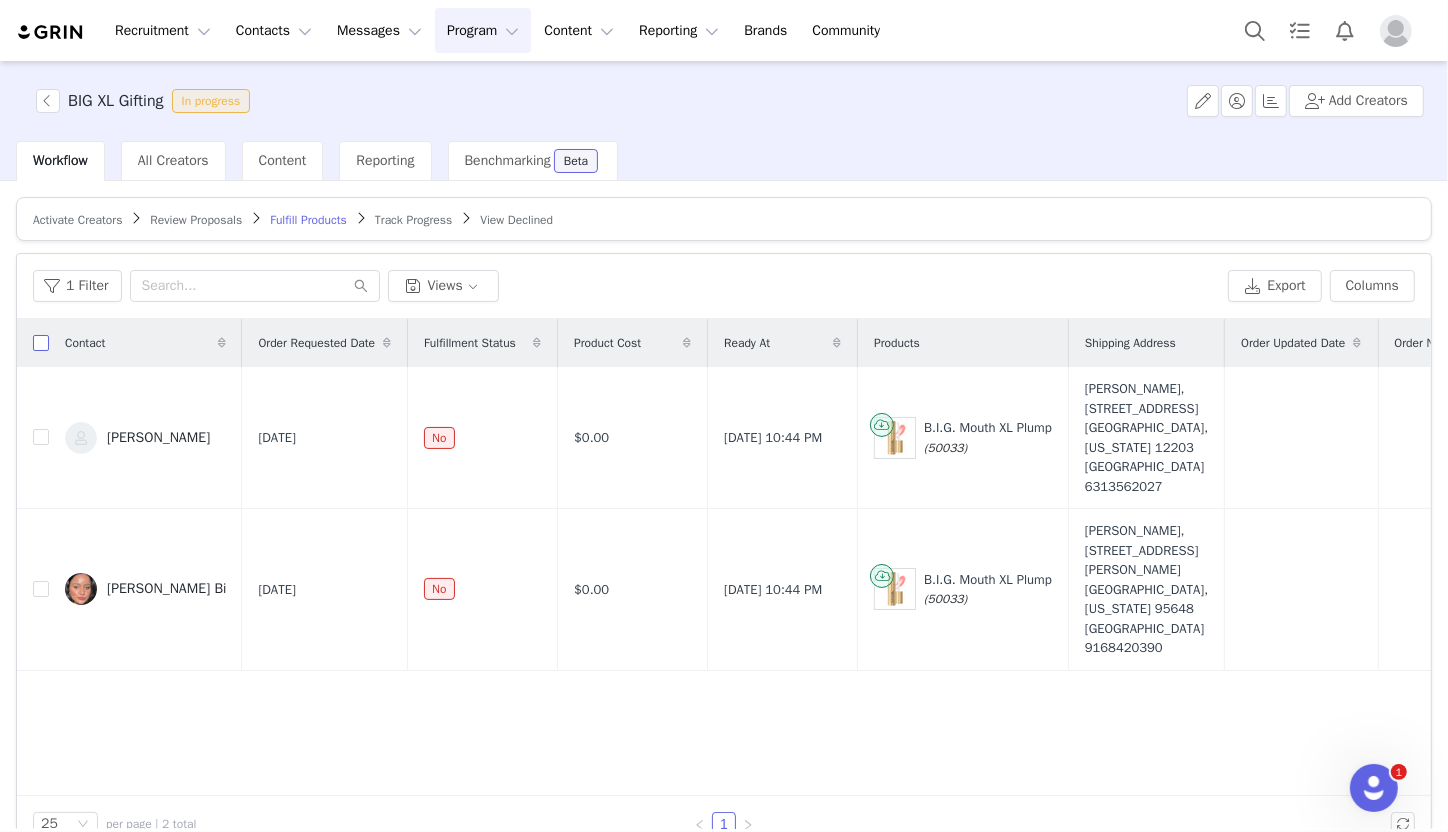 click at bounding box center [41, 343] 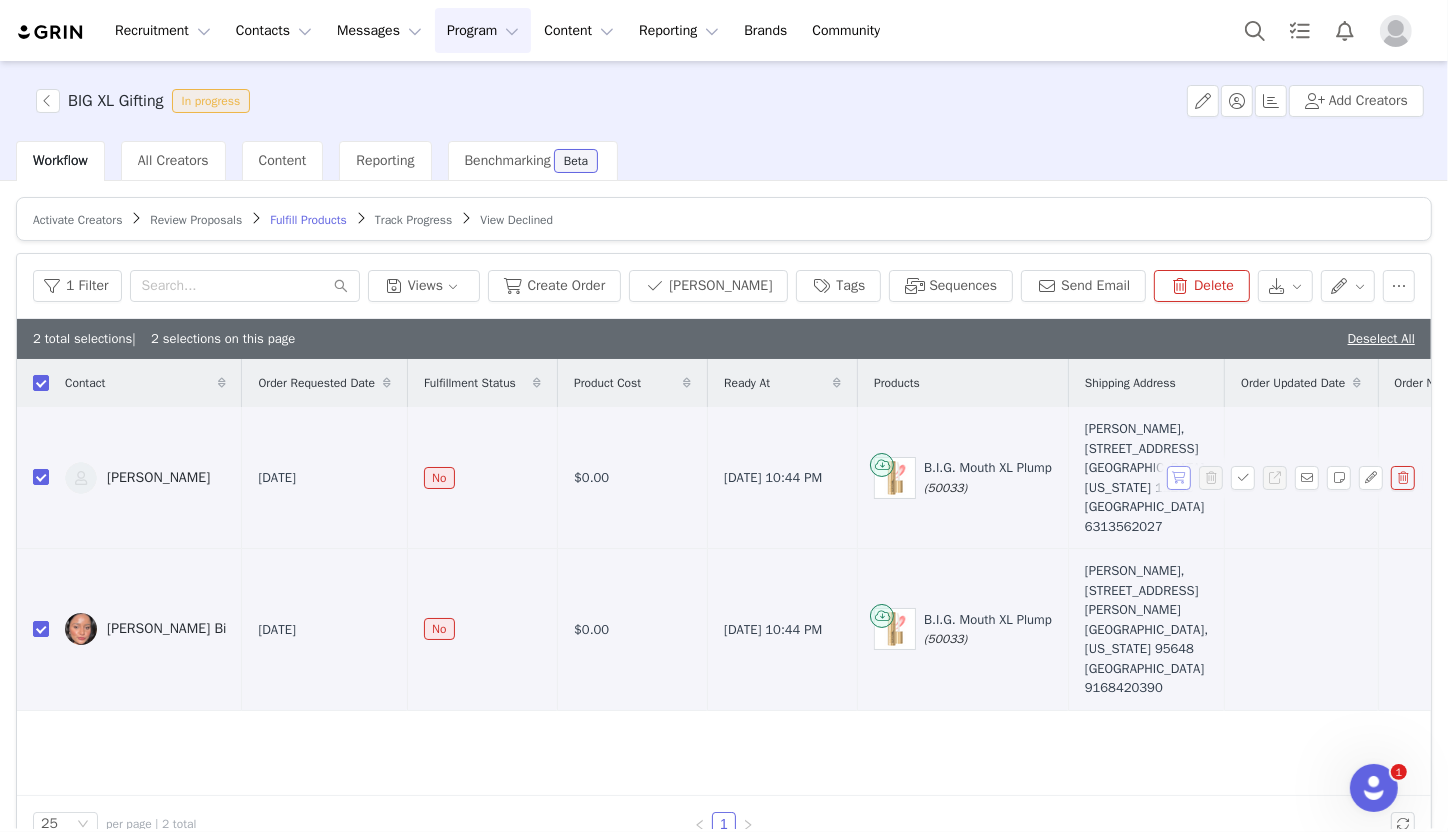 click at bounding box center (1179, 478) 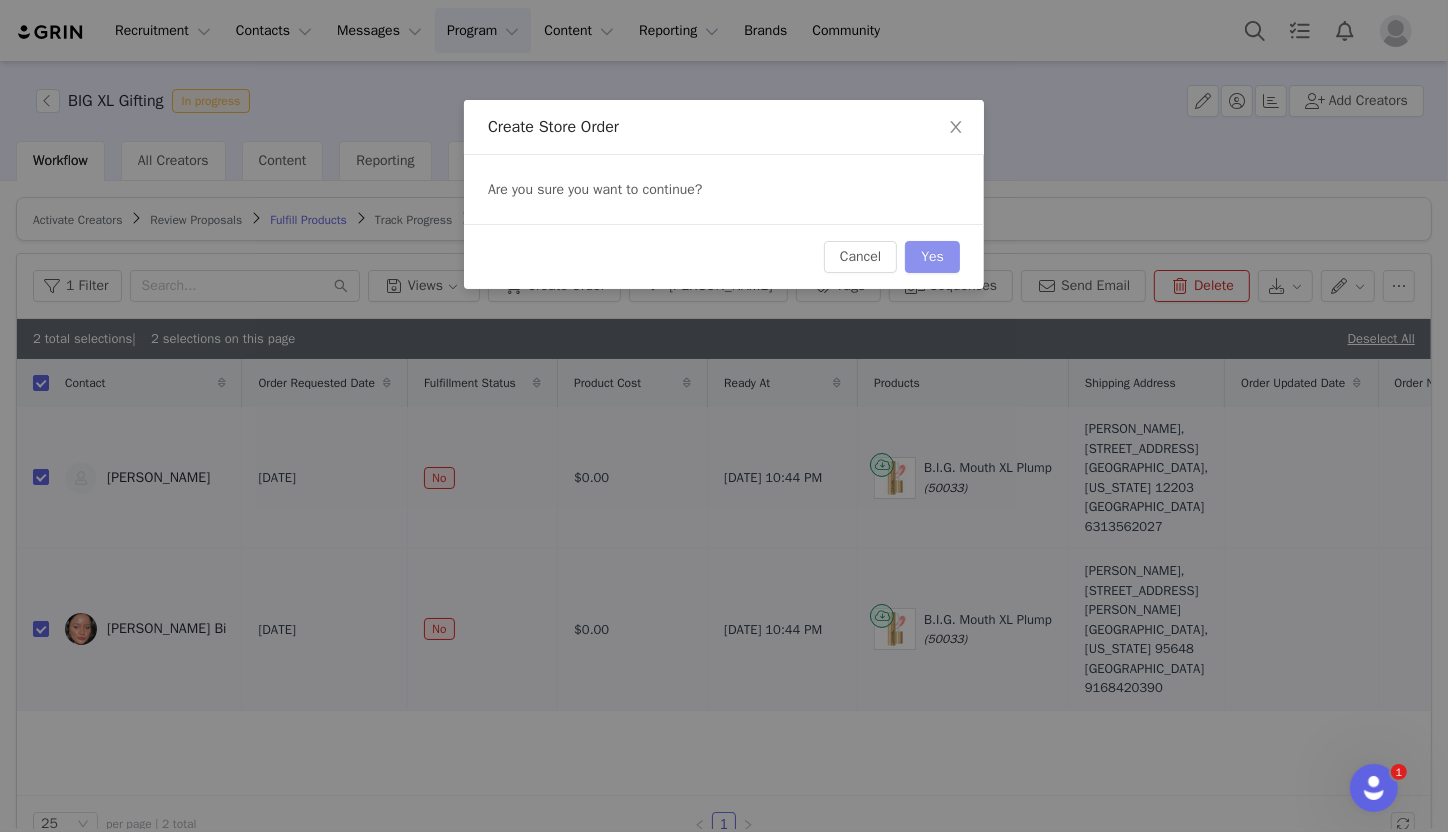 click on "Yes" at bounding box center (932, 257) 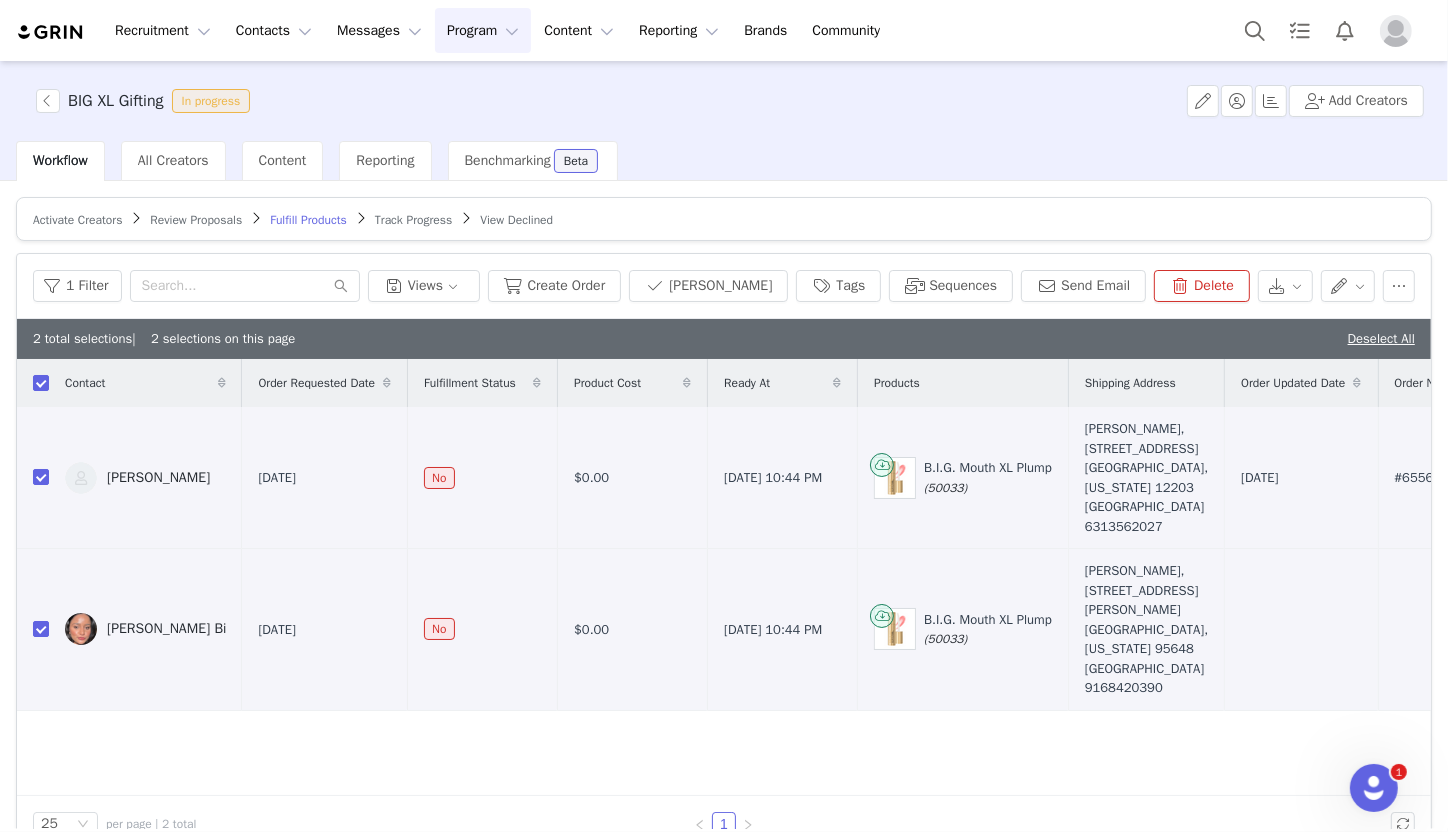 click on "Track Progress" at bounding box center [413, 220] 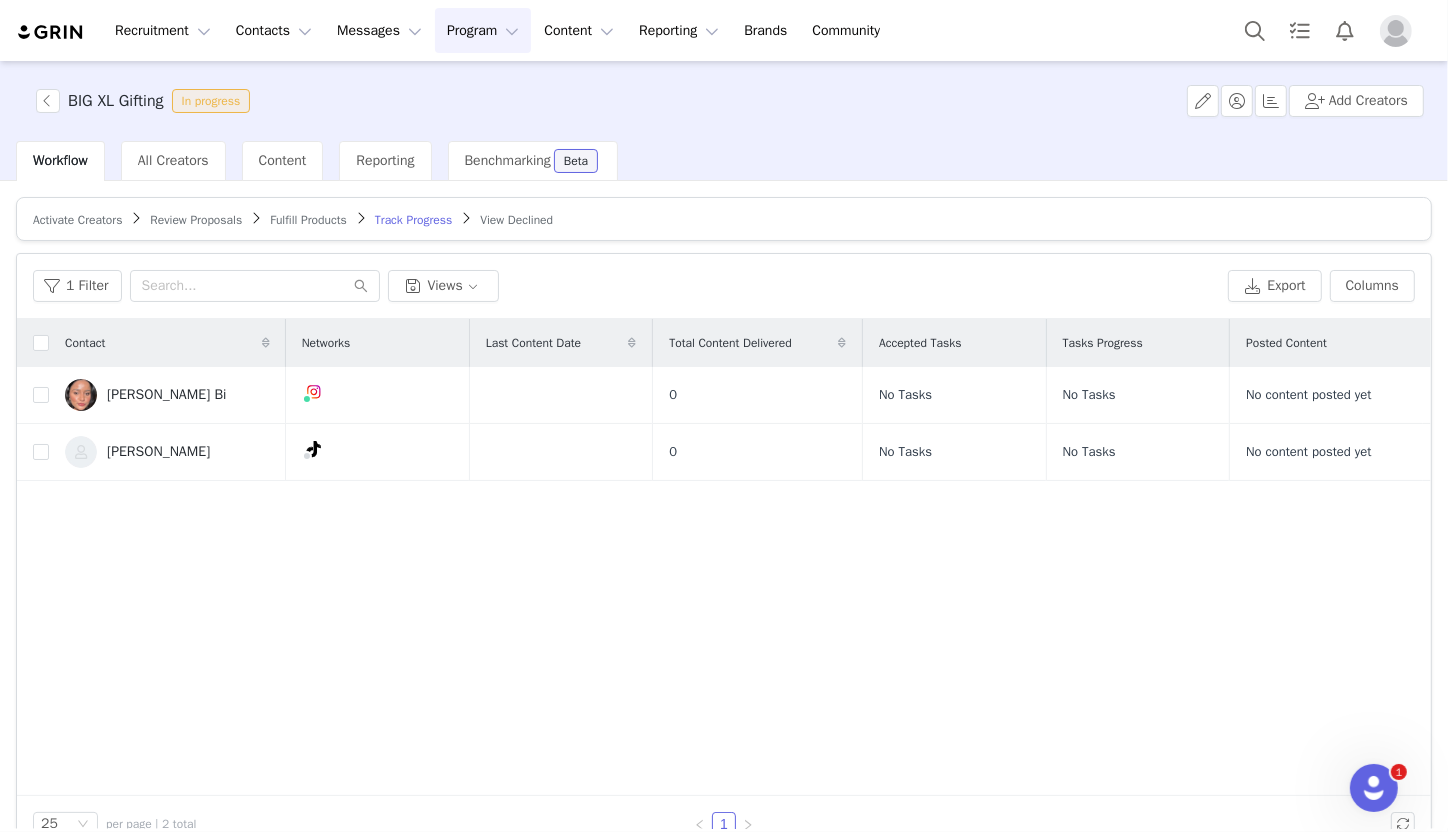 click on "Fulfill Products" at bounding box center [308, 220] 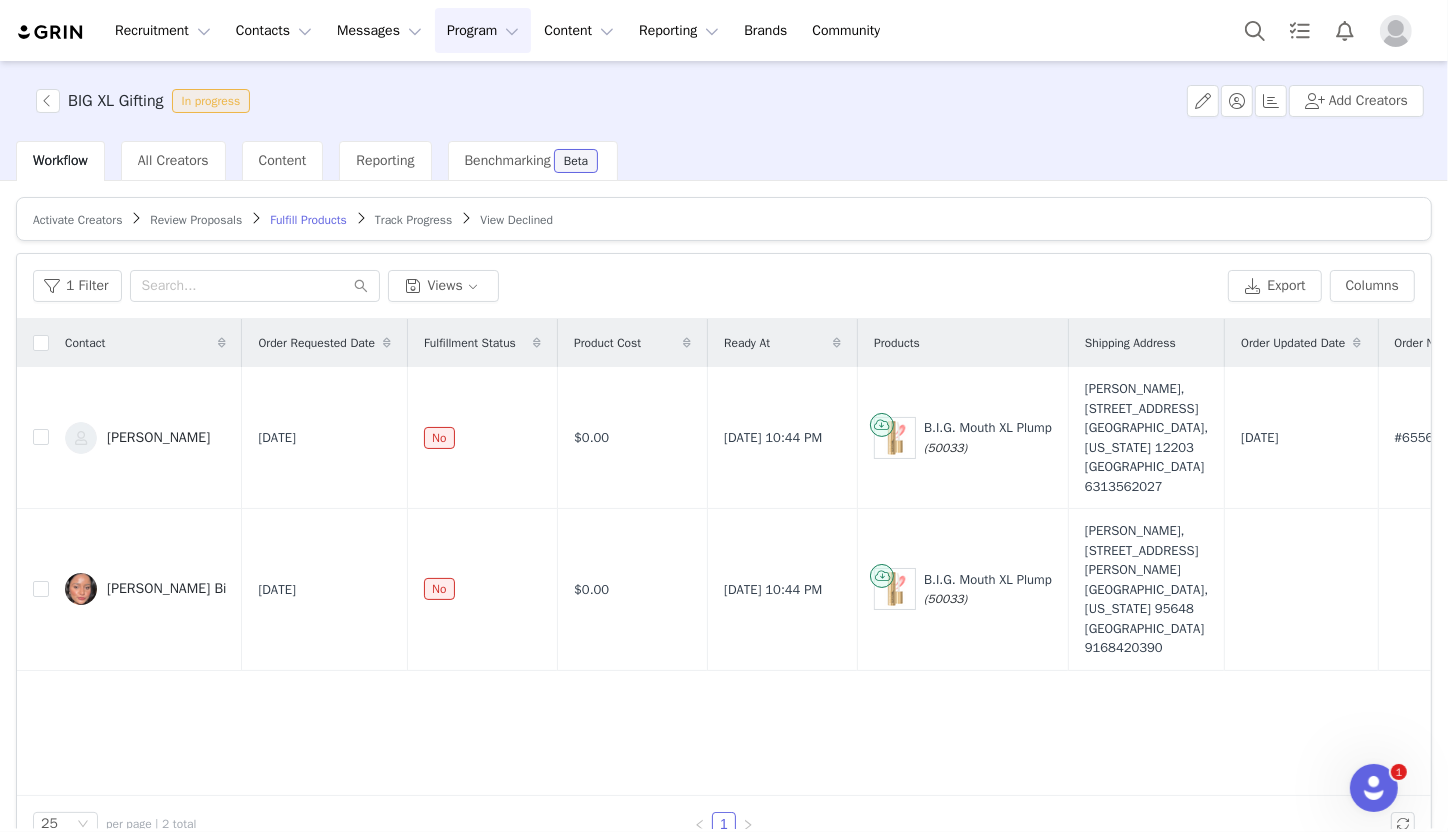 click on "Review Proposals" at bounding box center [196, 220] 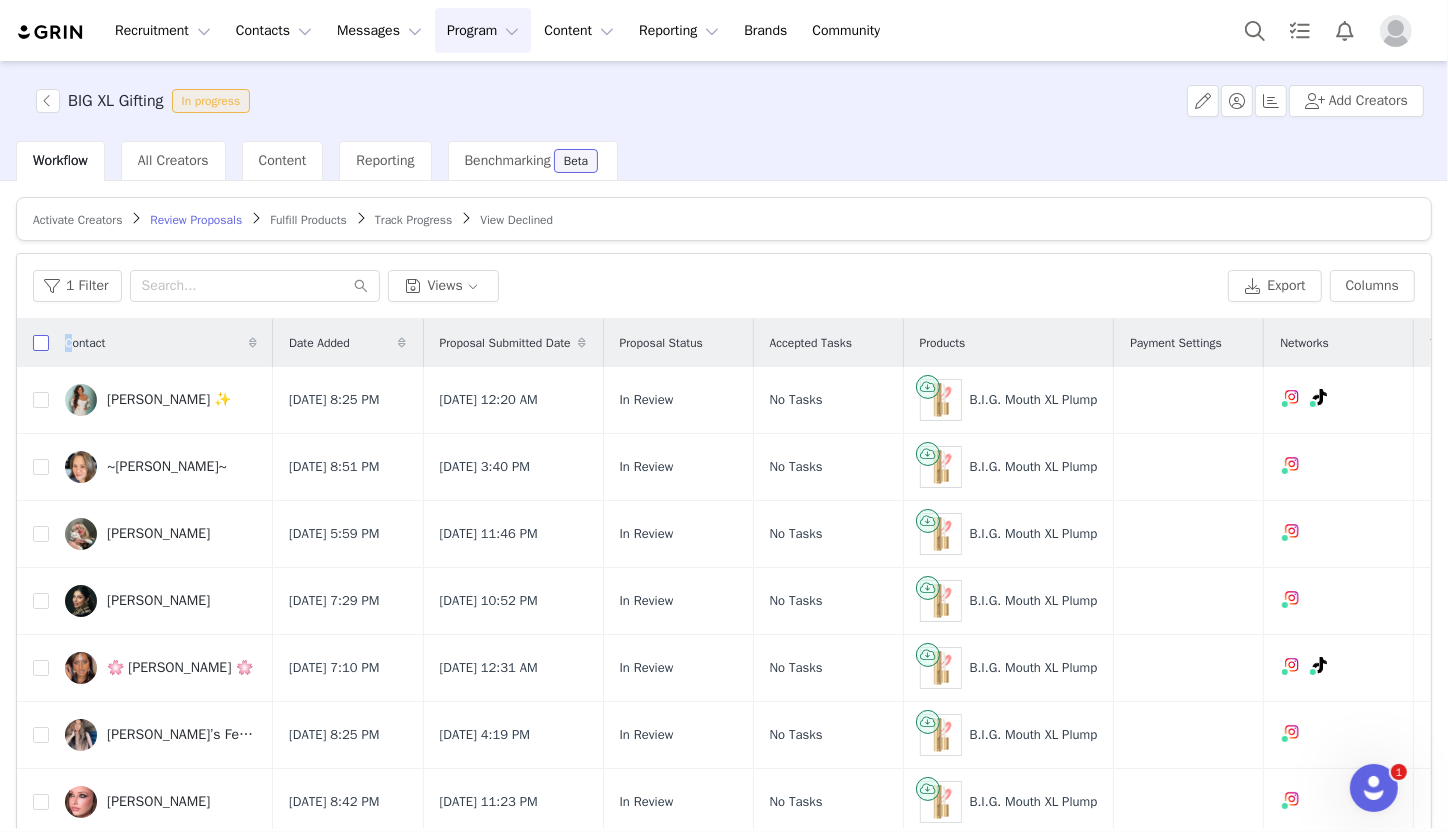 click on "Contact   Date Added   Proposal Submitted Date   Proposal Status   Accepted Tasks   Products   Payment Settings   Networks   Total Orders" at bounding box center [790, 343] 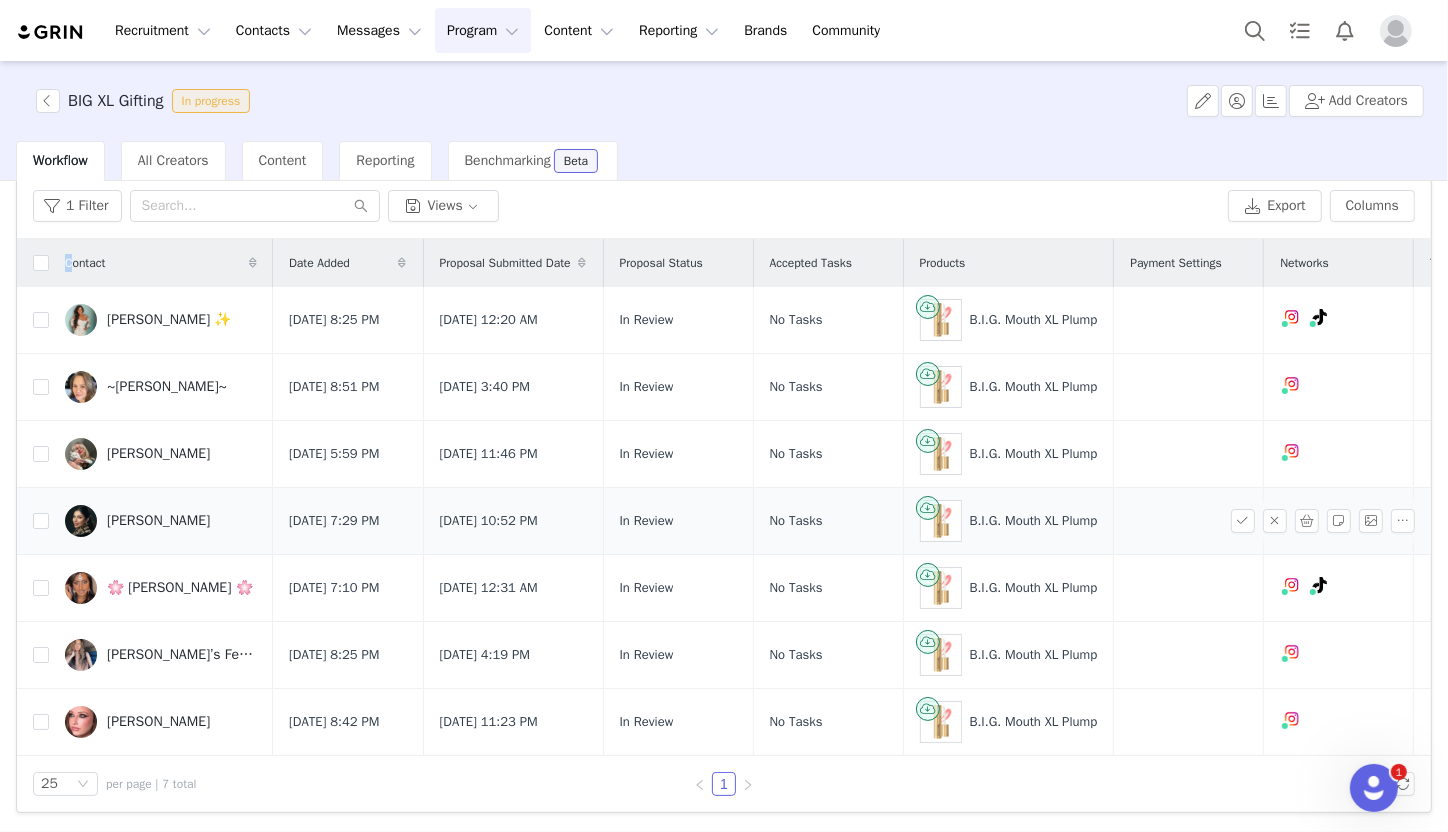 scroll, scrollTop: 20, scrollLeft: 0, axis: vertical 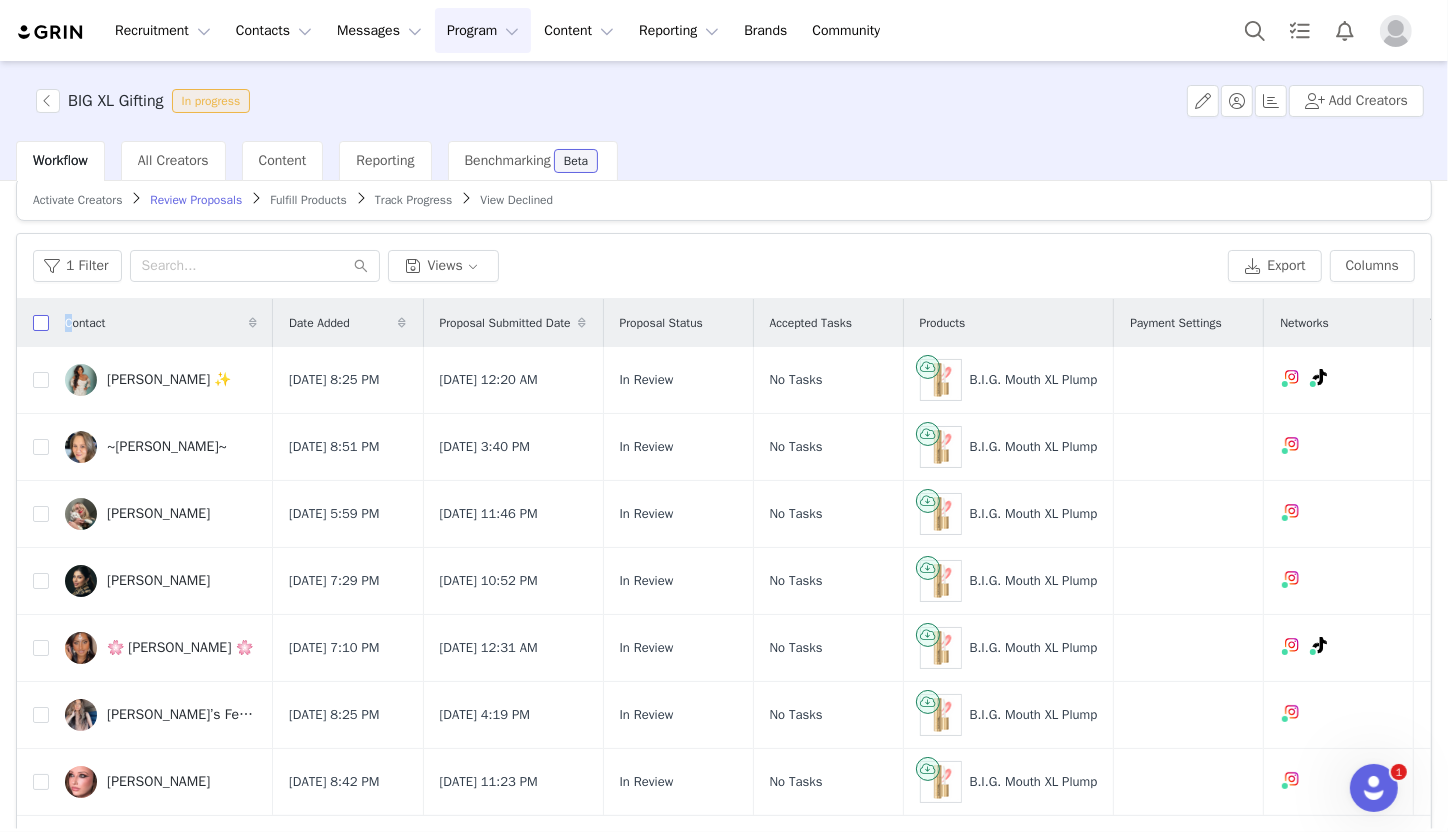 click at bounding box center [41, 323] 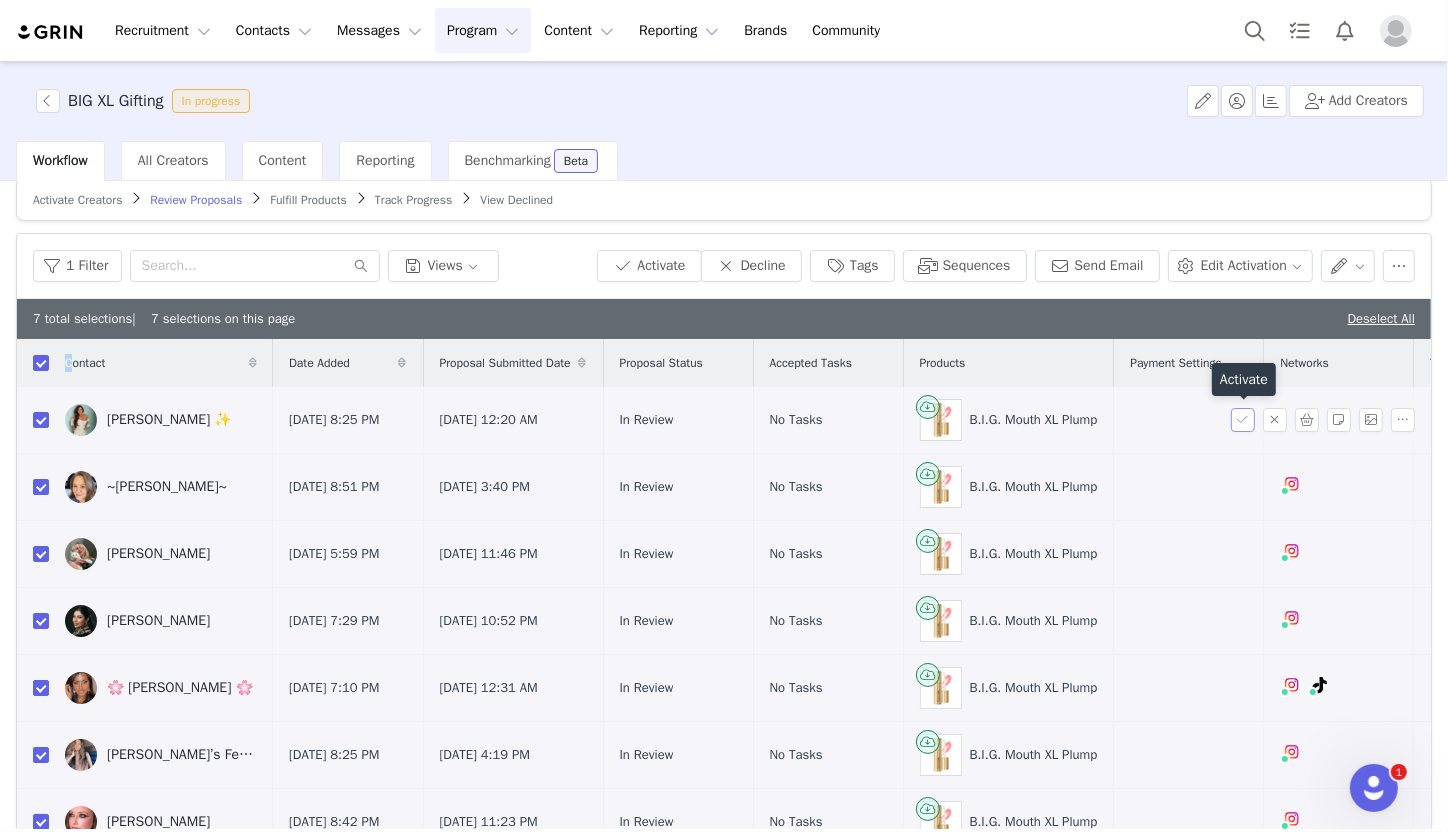 click at bounding box center [1243, 420] 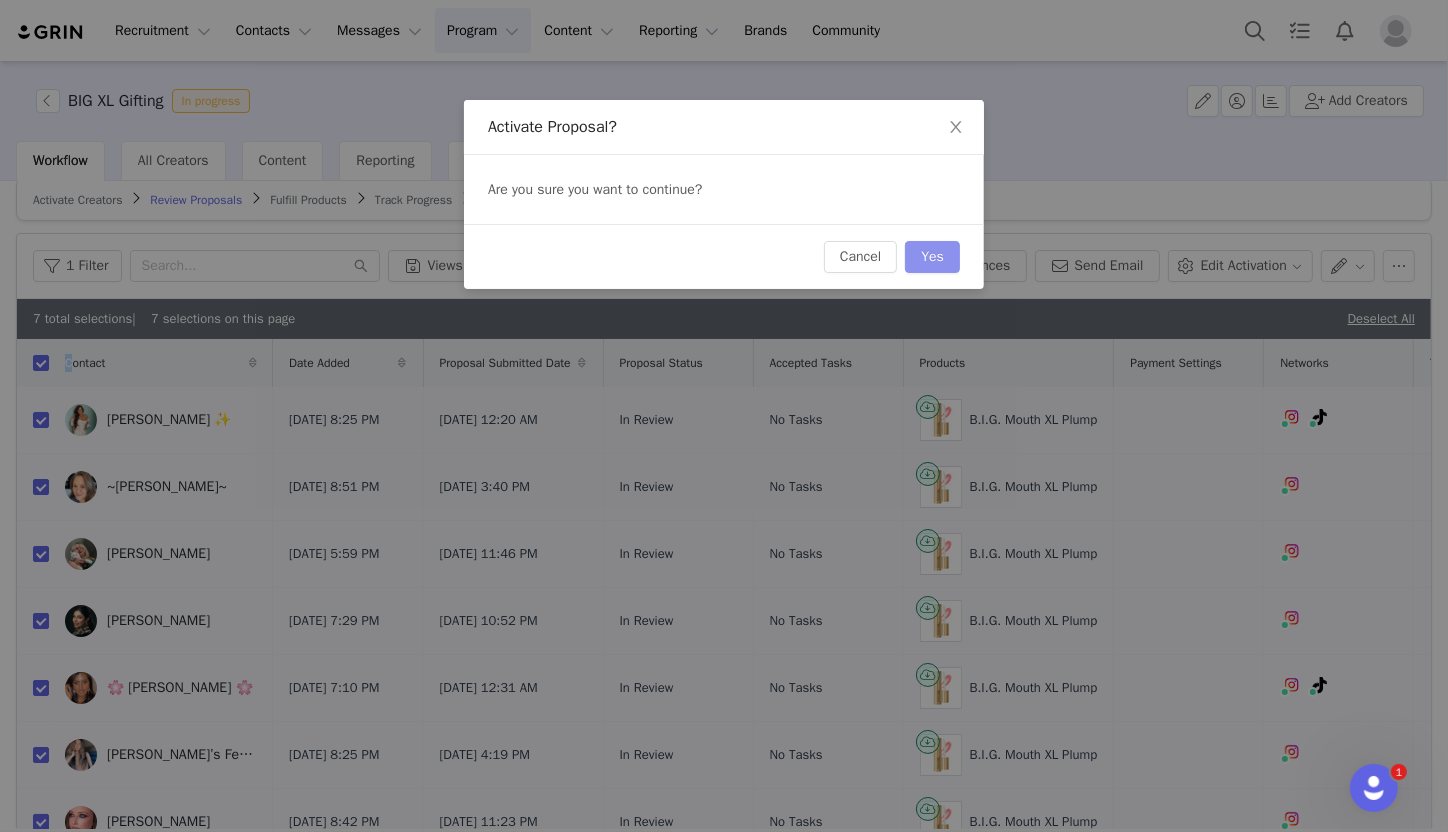 click on "Yes" at bounding box center (932, 257) 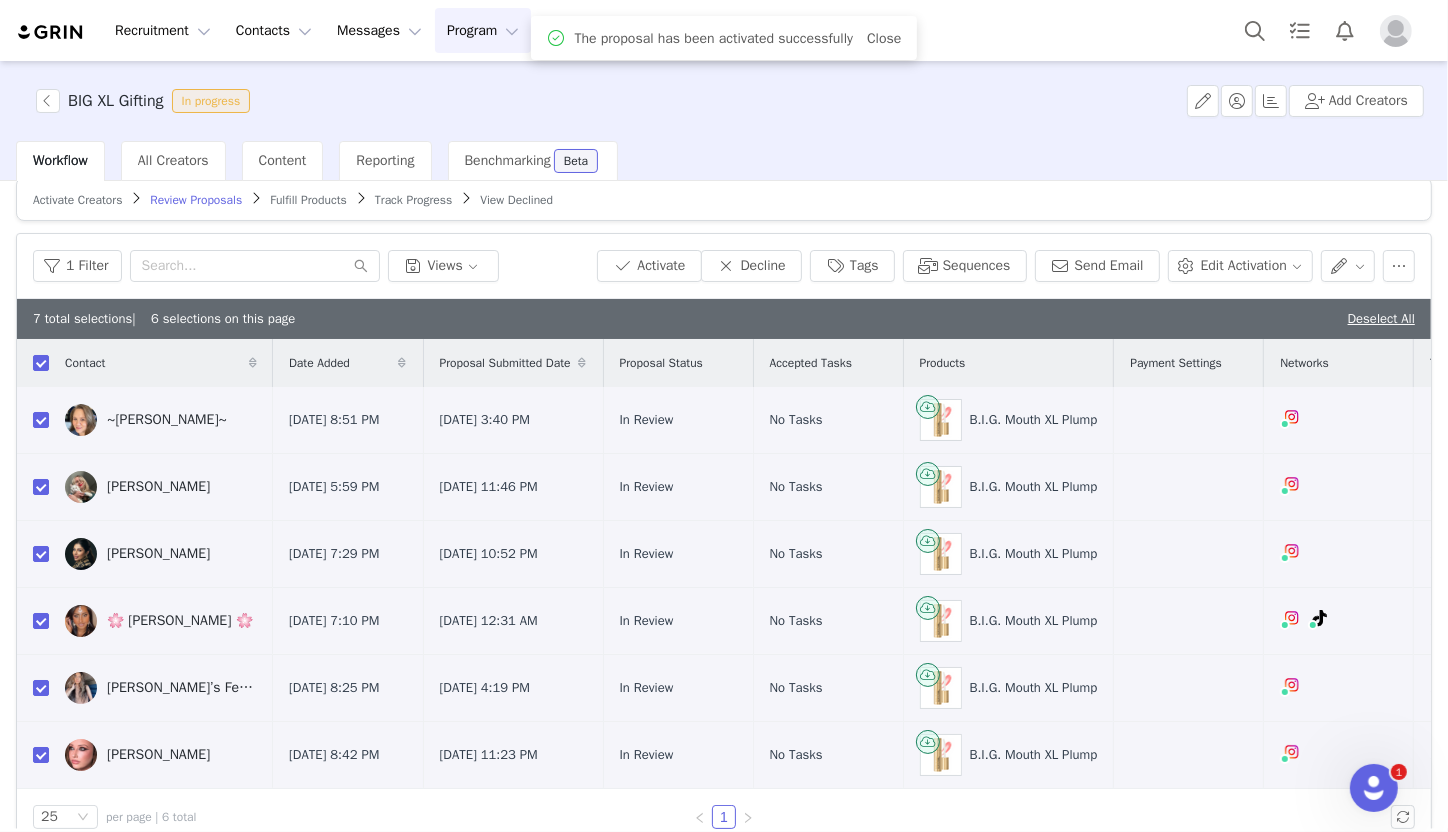 click on "Fulfill Products" at bounding box center [308, 200] 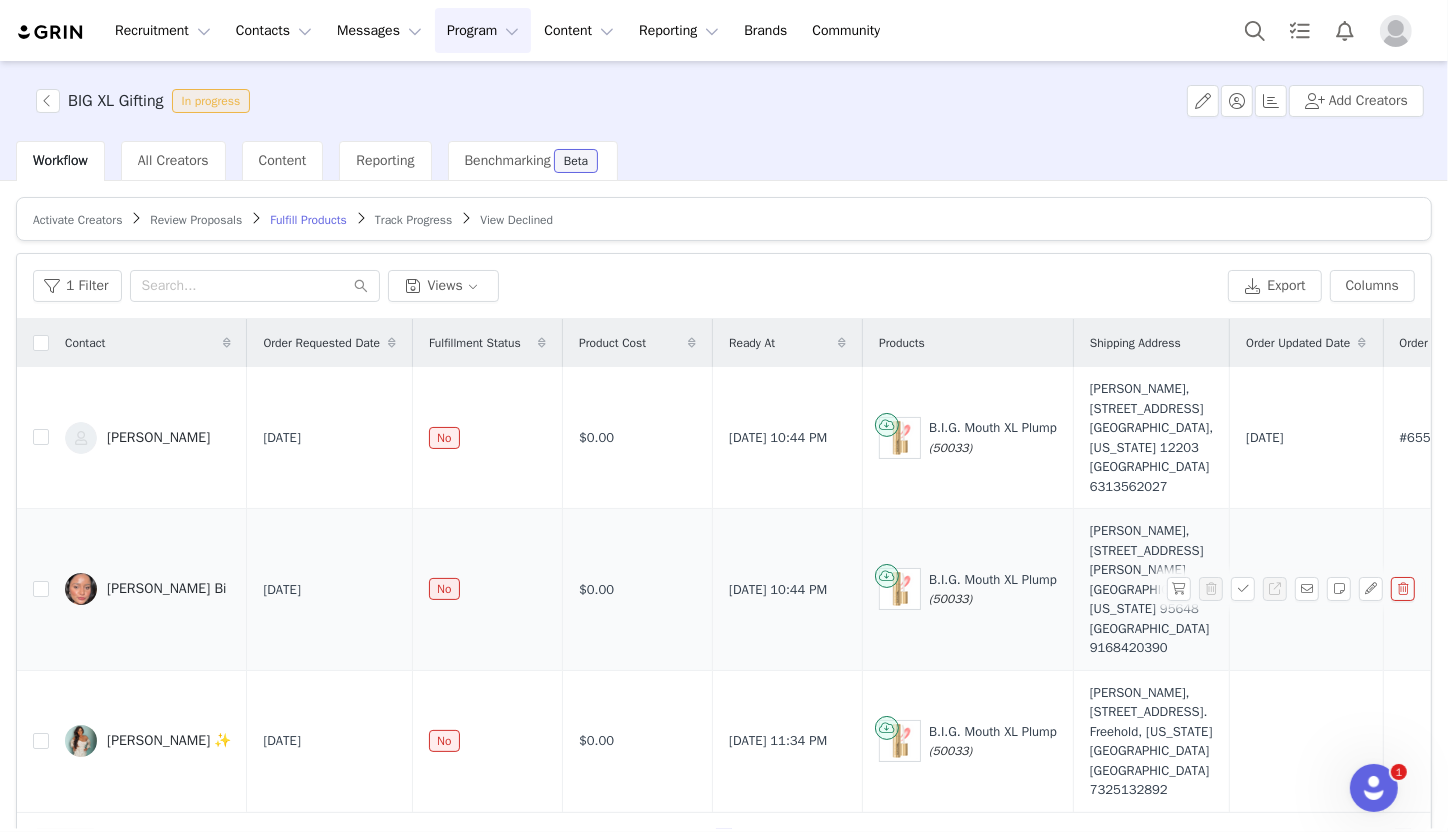 scroll, scrollTop: 0, scrollLeft: 0, axis: both 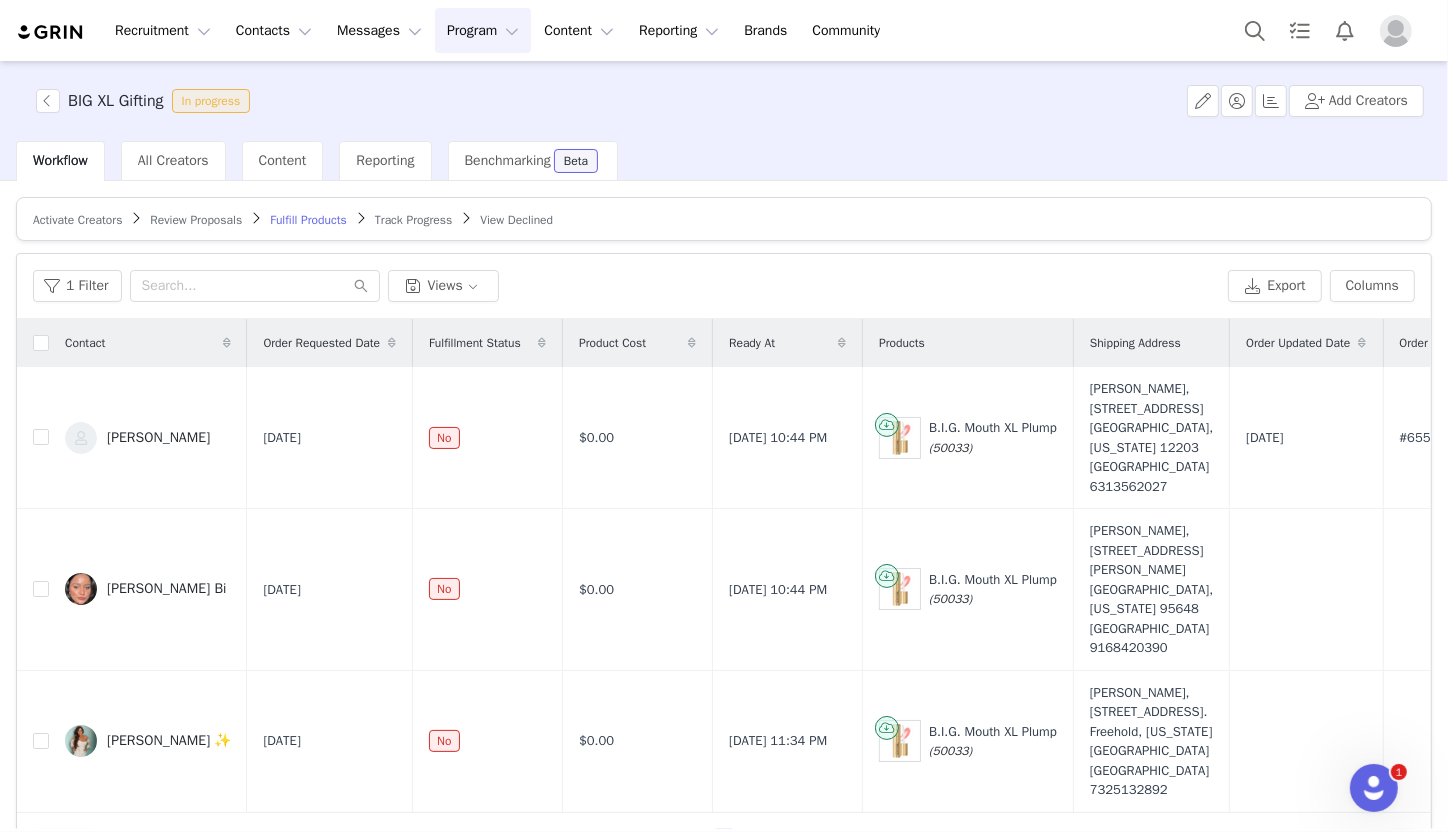 click on "Review Proposals" at bounding box center (196, 220) 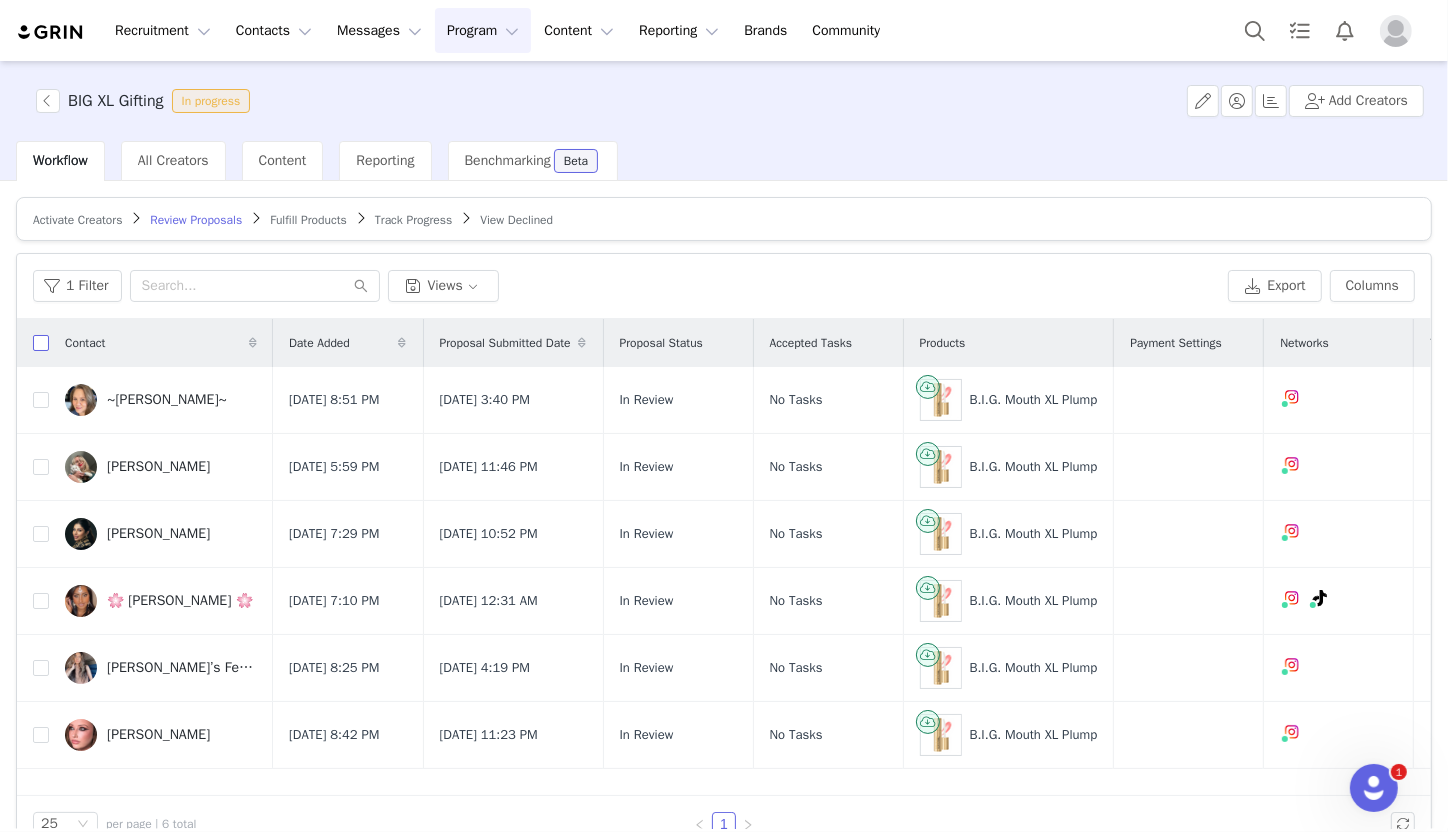 click at bounding box center [41, 343] 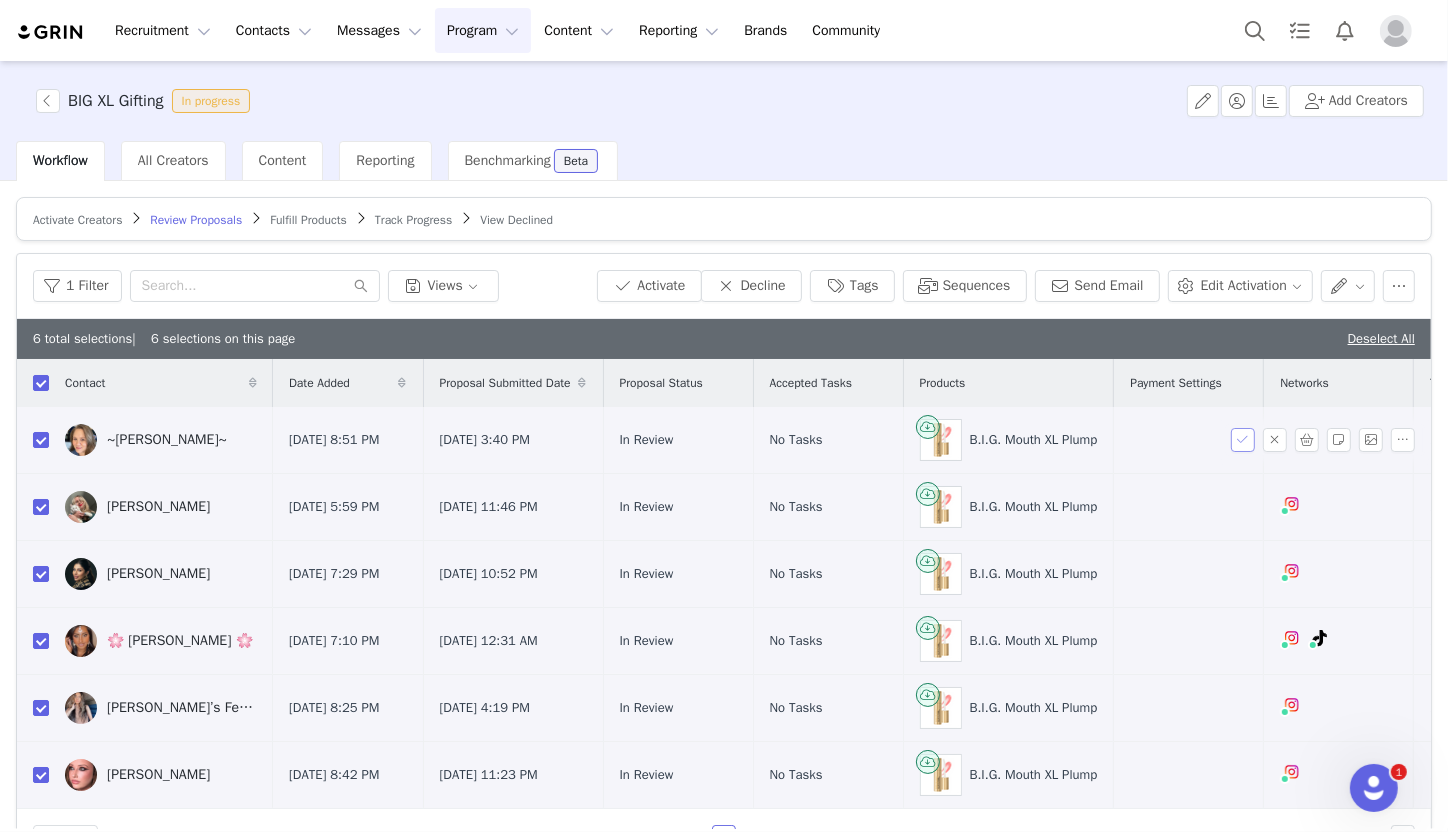 click at bounding box center [1243, 440] 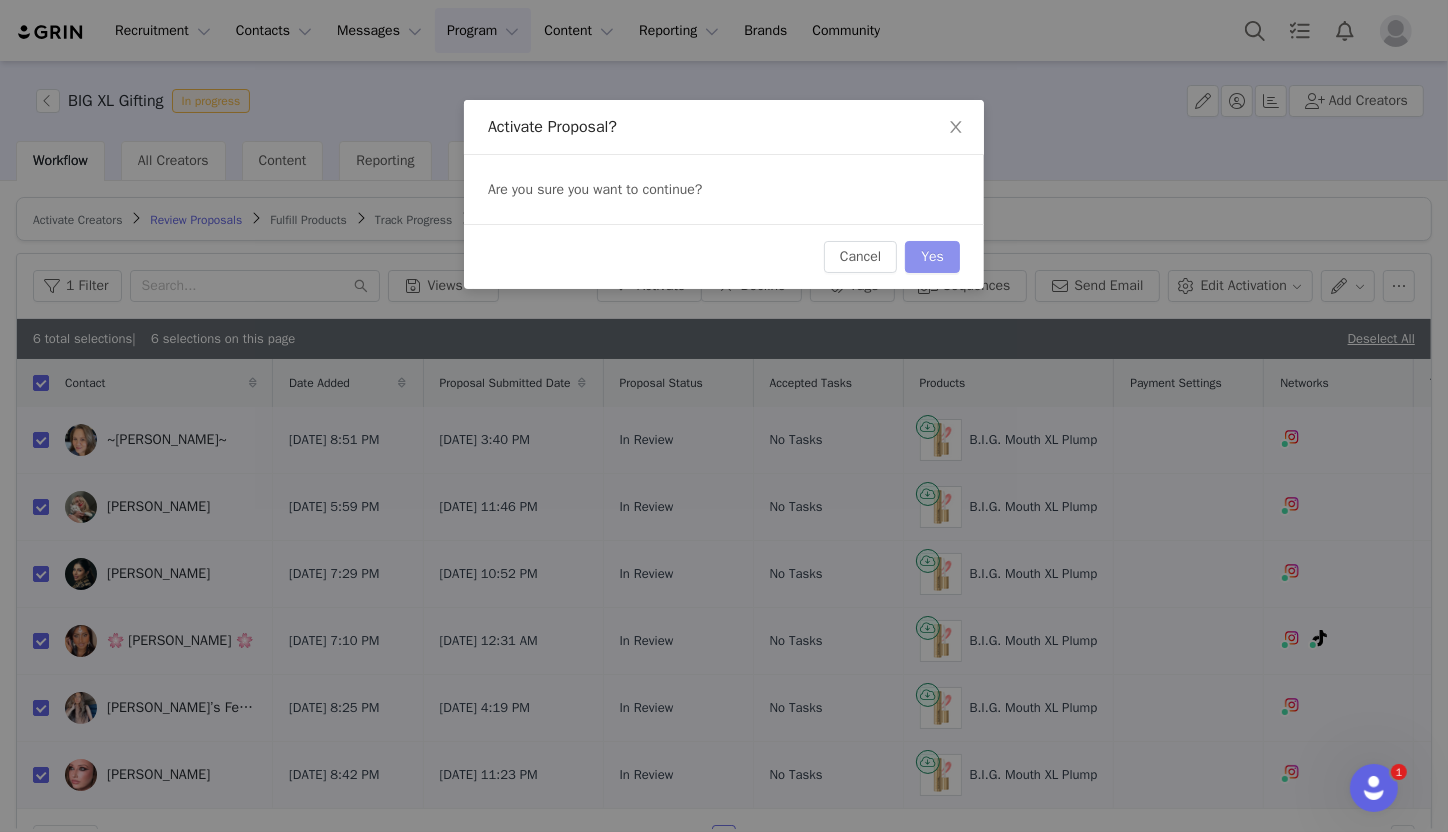 click on "Yes" at bounding box center (932, 257) 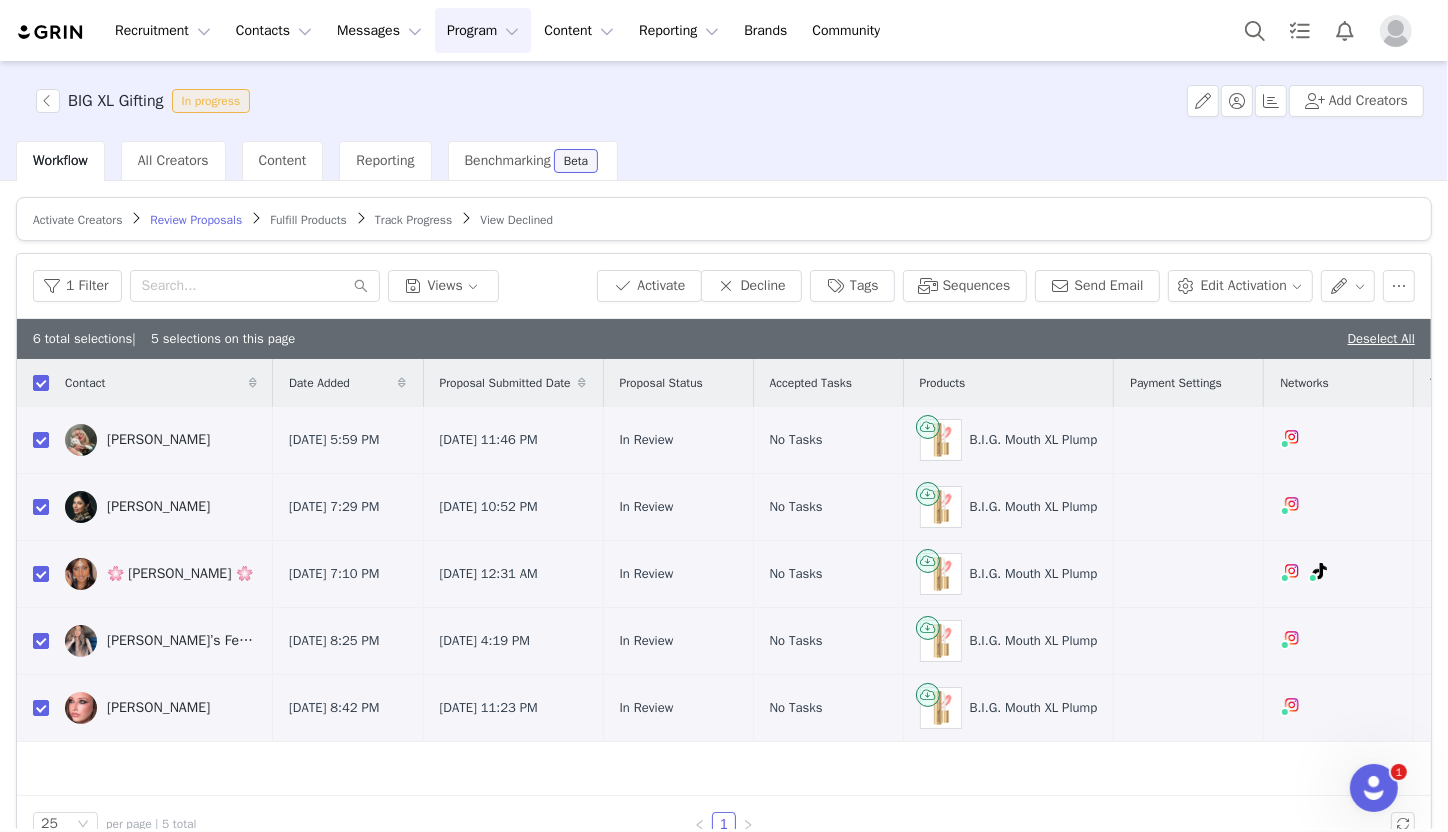 click on "Program Program" at bounding box center [483, 30] 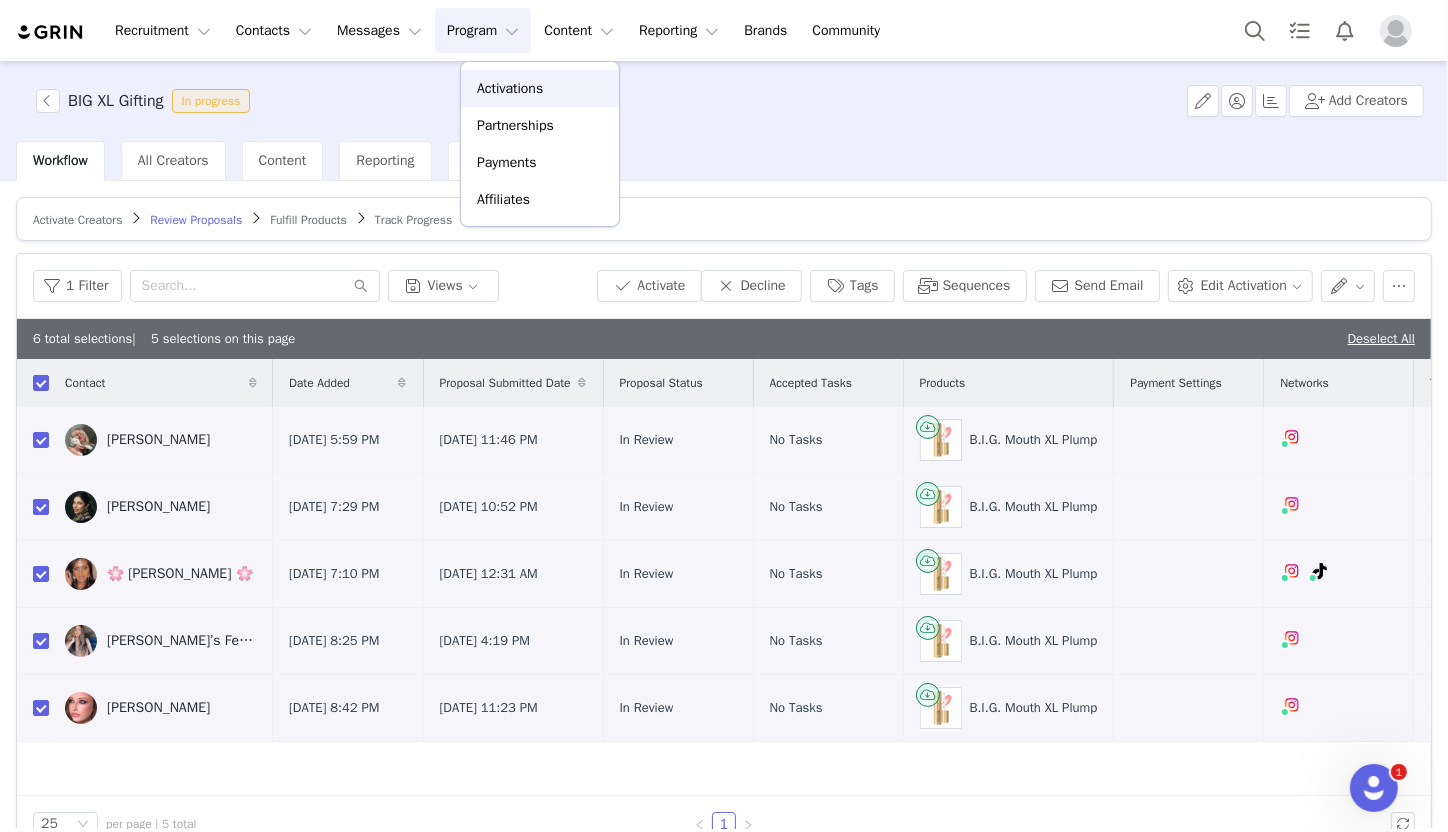 click on "Activations" at bounding box center (510, 88) 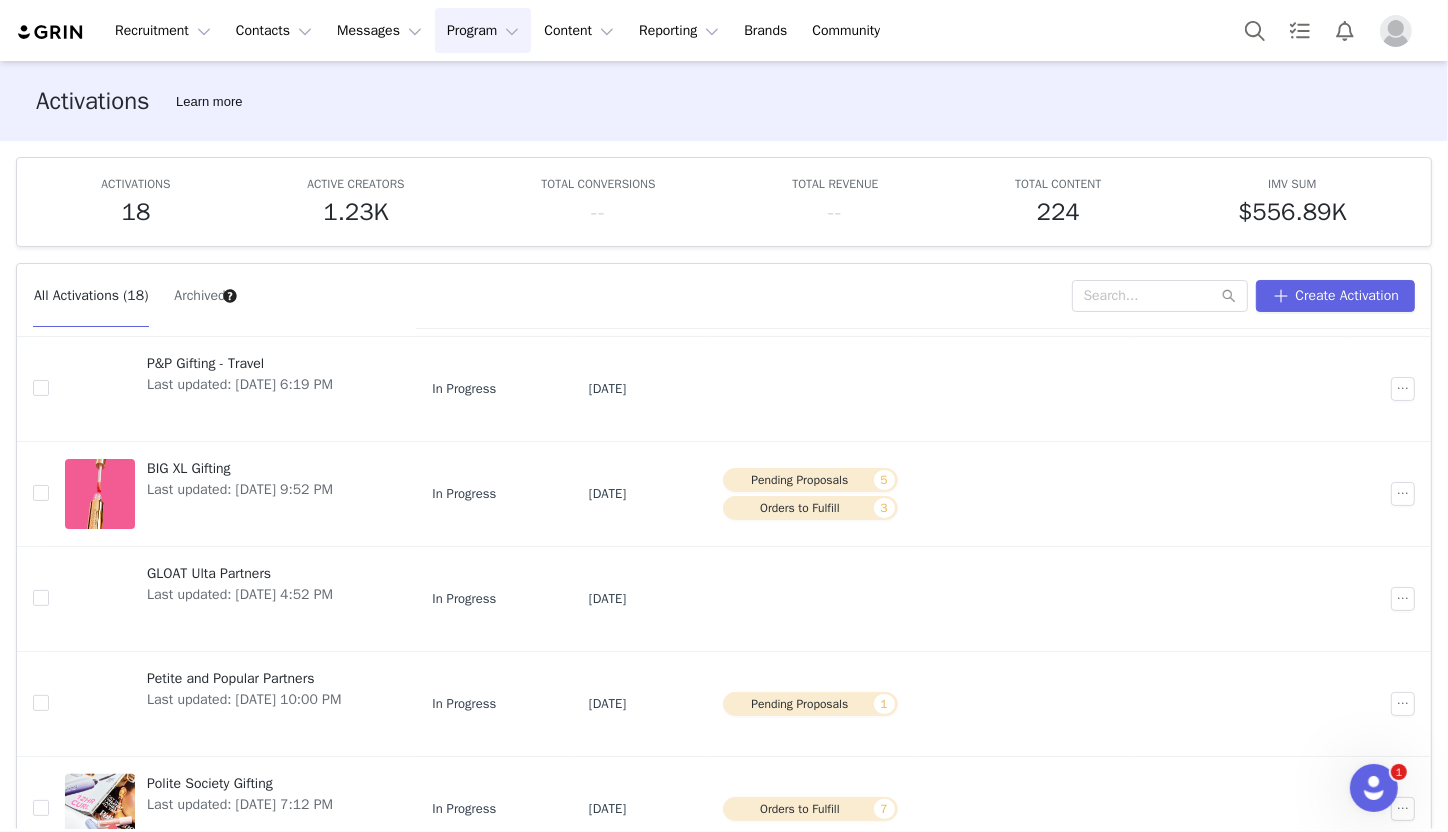 scroll, scrollTop: 568, scrollLeft: 0, axis: vertical 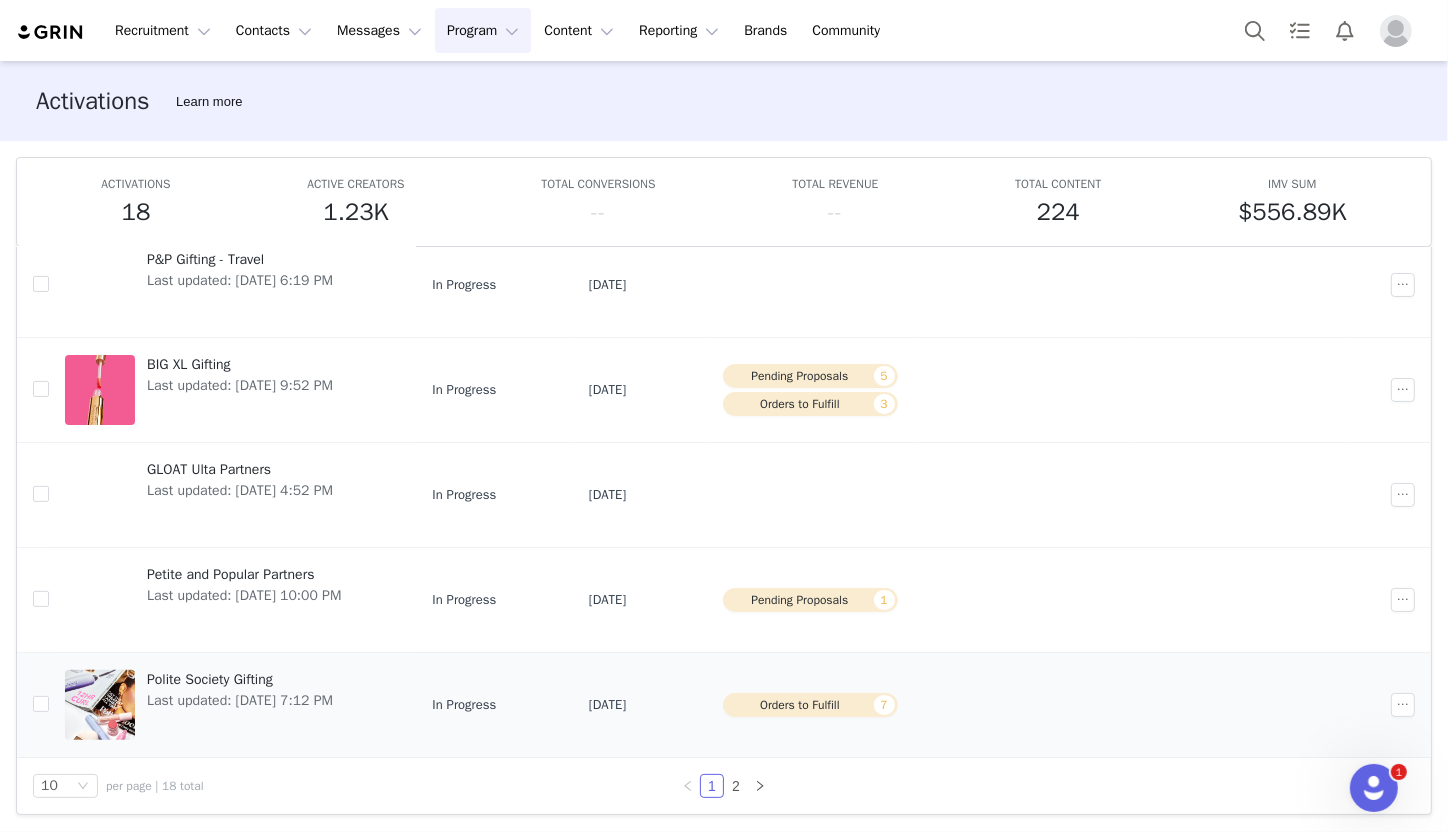 click on "In Progress" at bounding box center [464, 705] 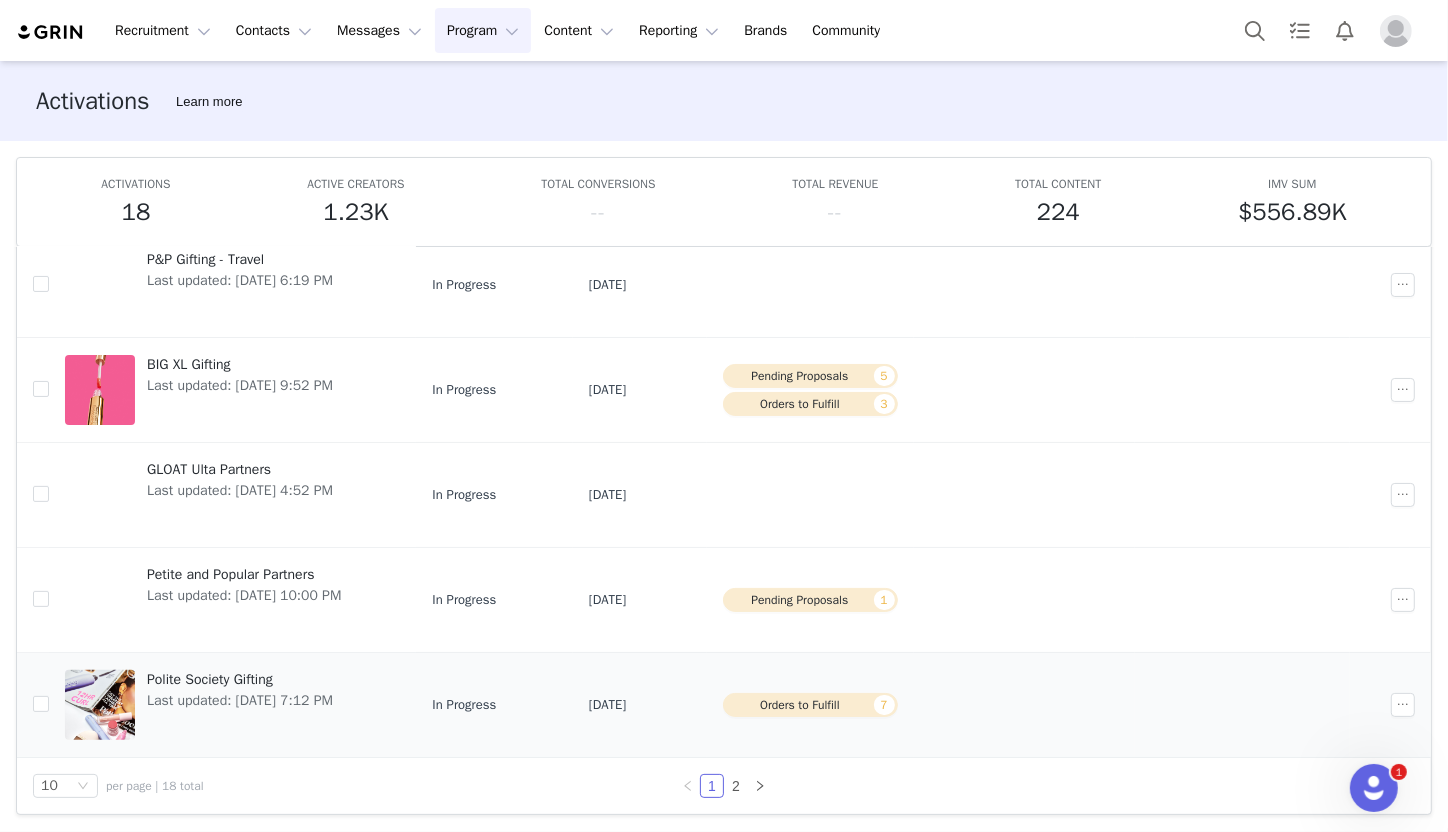 click on "Last updated: [DATE] 7:12 PM" at bounding box center (240, 700) 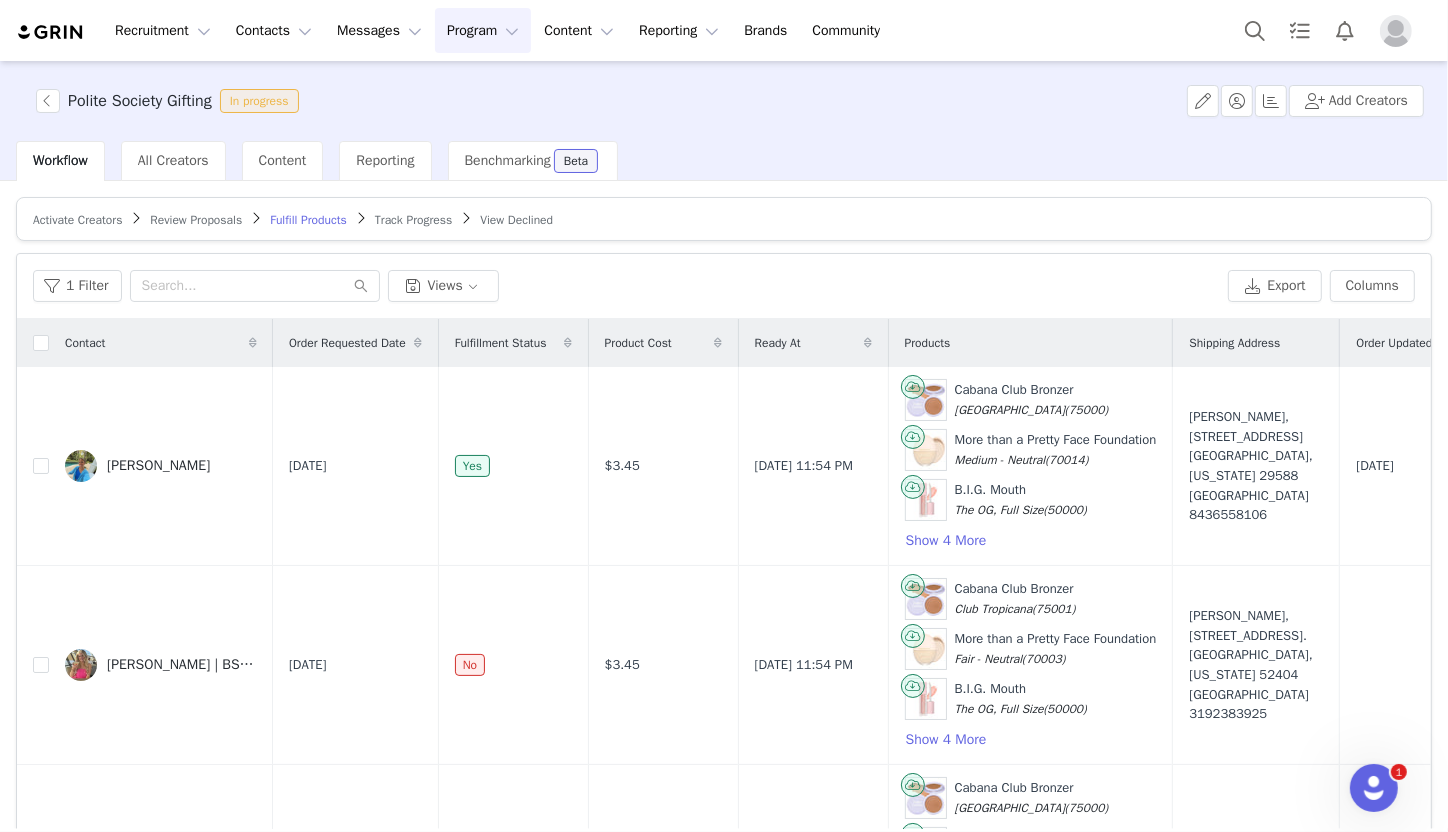 click on "Review Proposals" at bounding box center (196, 220) 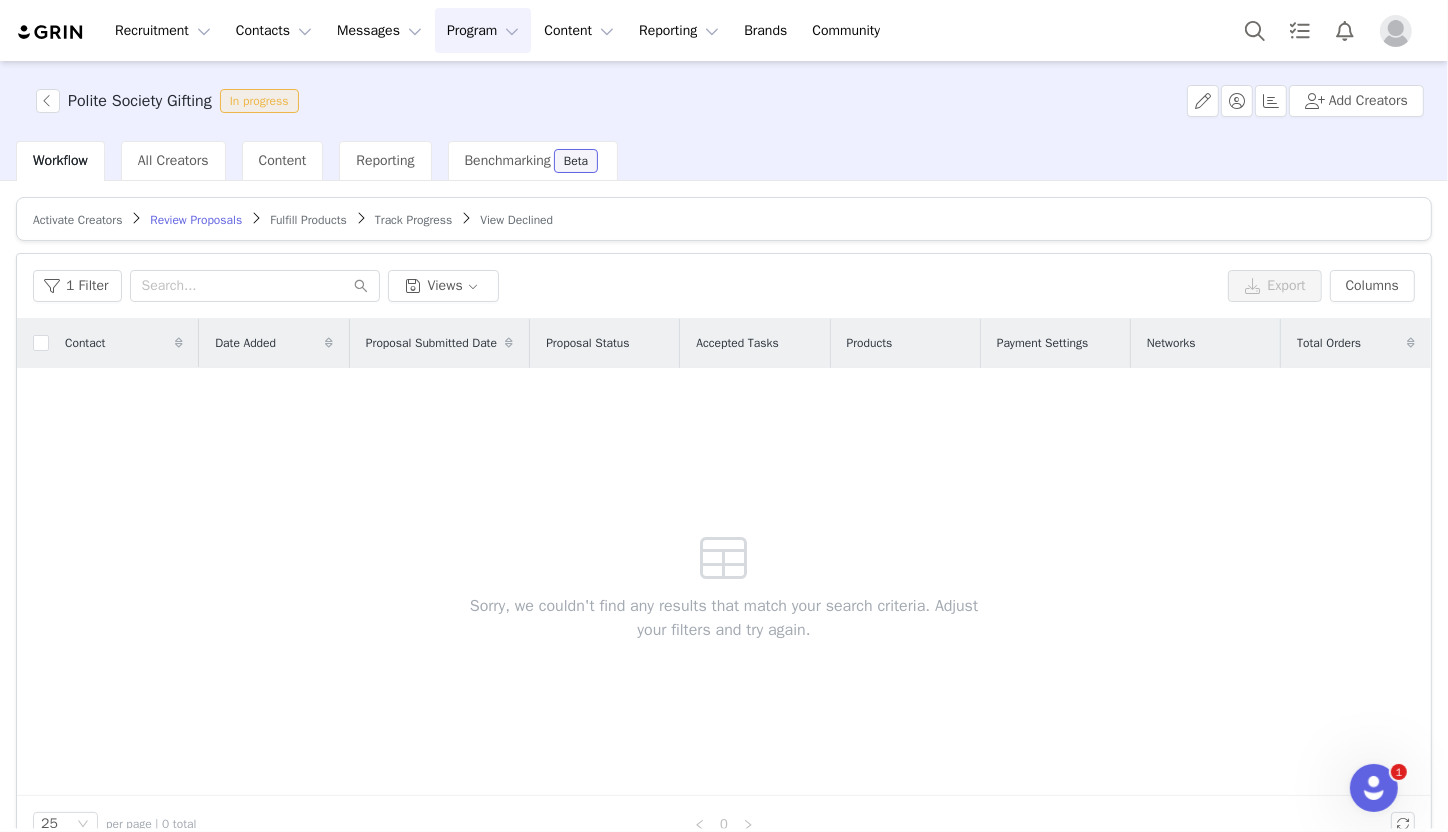 click on "Activate Creators" at bounding box center [77, 219] 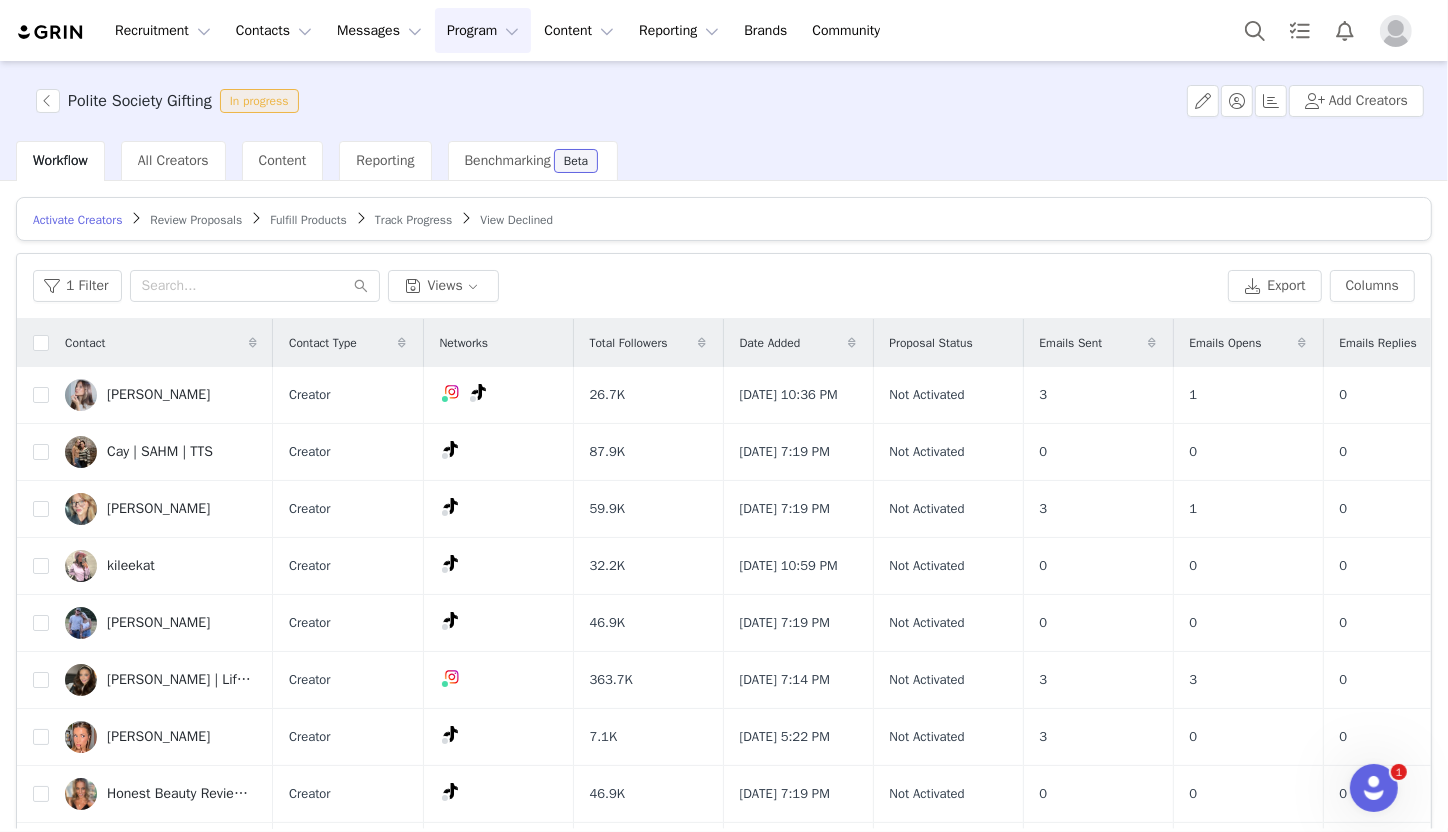 click on "Activate Creators Review Proposals Fulfill Products Track Progress View Declined" at bounding box center (724, 219) 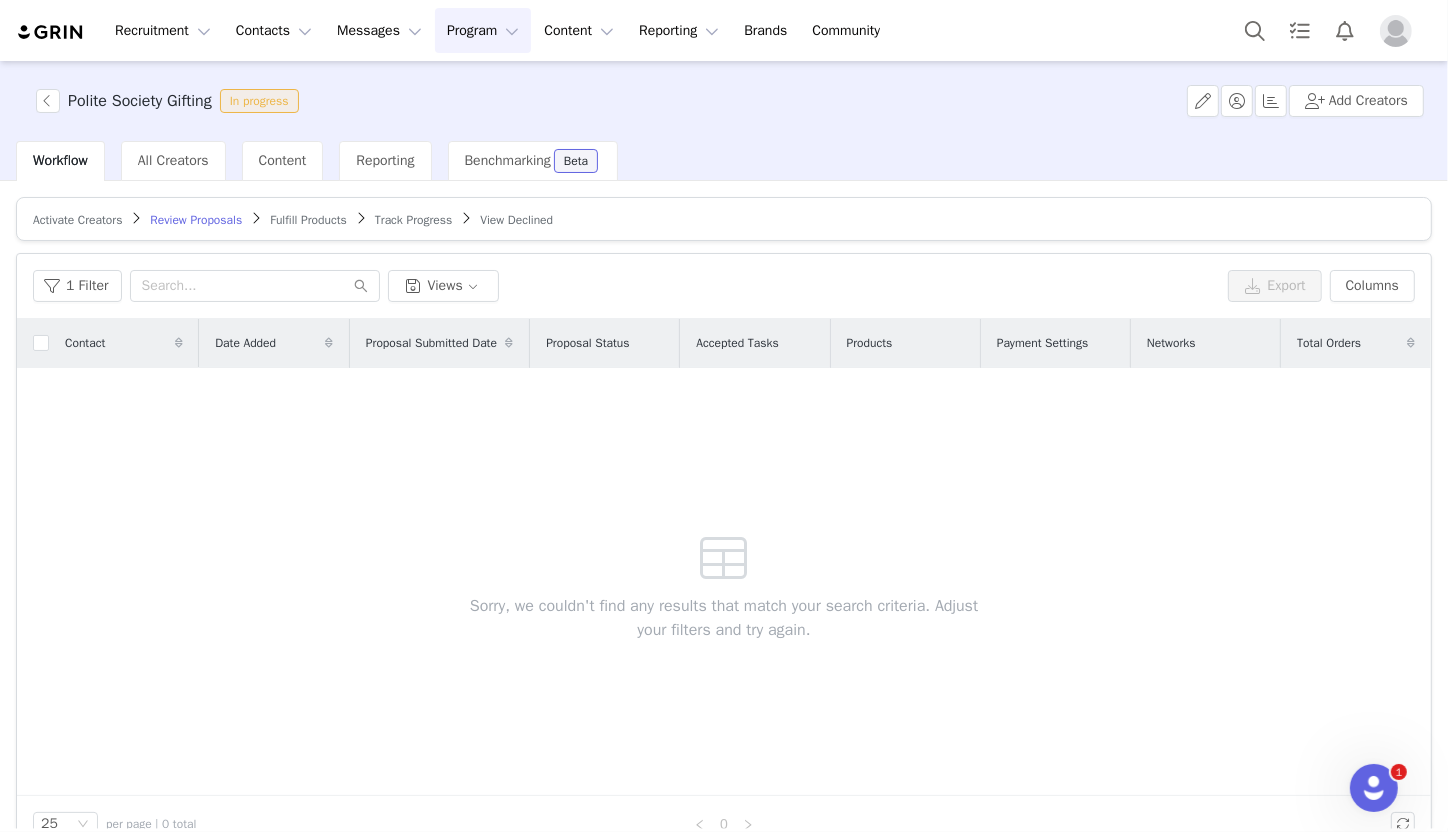 click on "Fulfill Products" at bounding box center (308, 220) 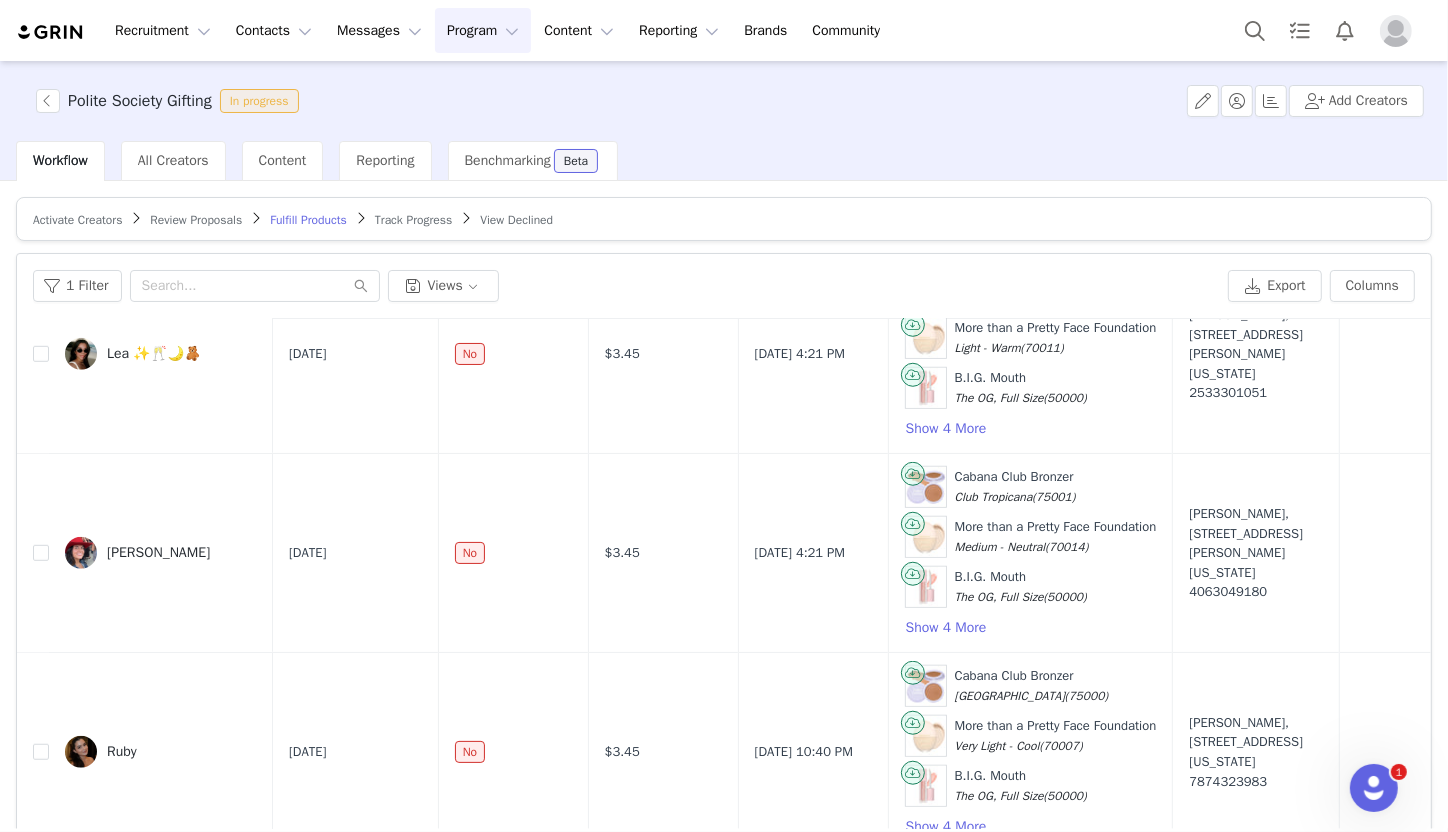 scroll, scrollTop: 1316, scrollLeft: 0, axis: vertical 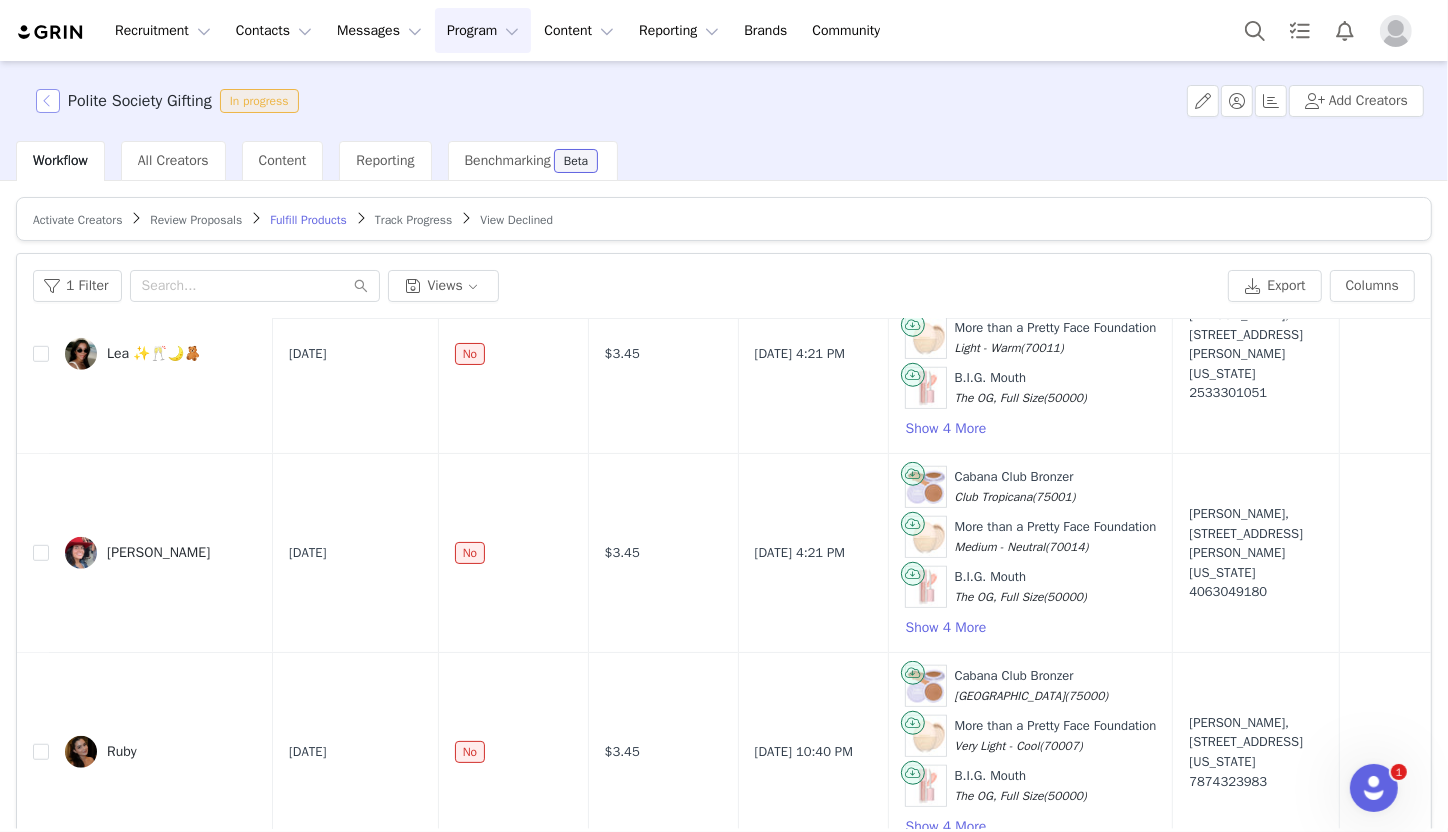 click at bounding box center (48, 101) 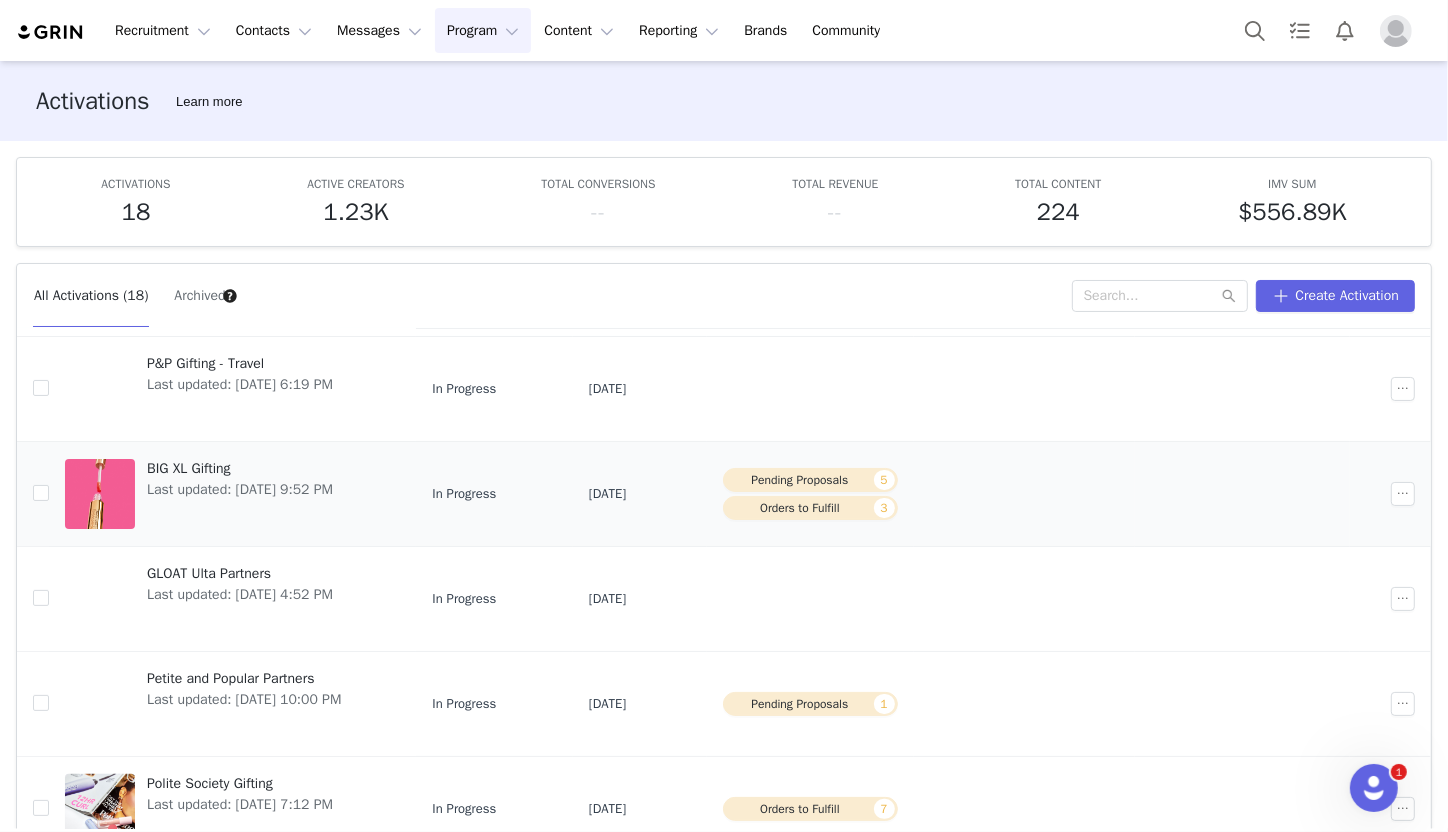 scroll, scrollTop: 568, scrollLeft: 0, axis: vertical 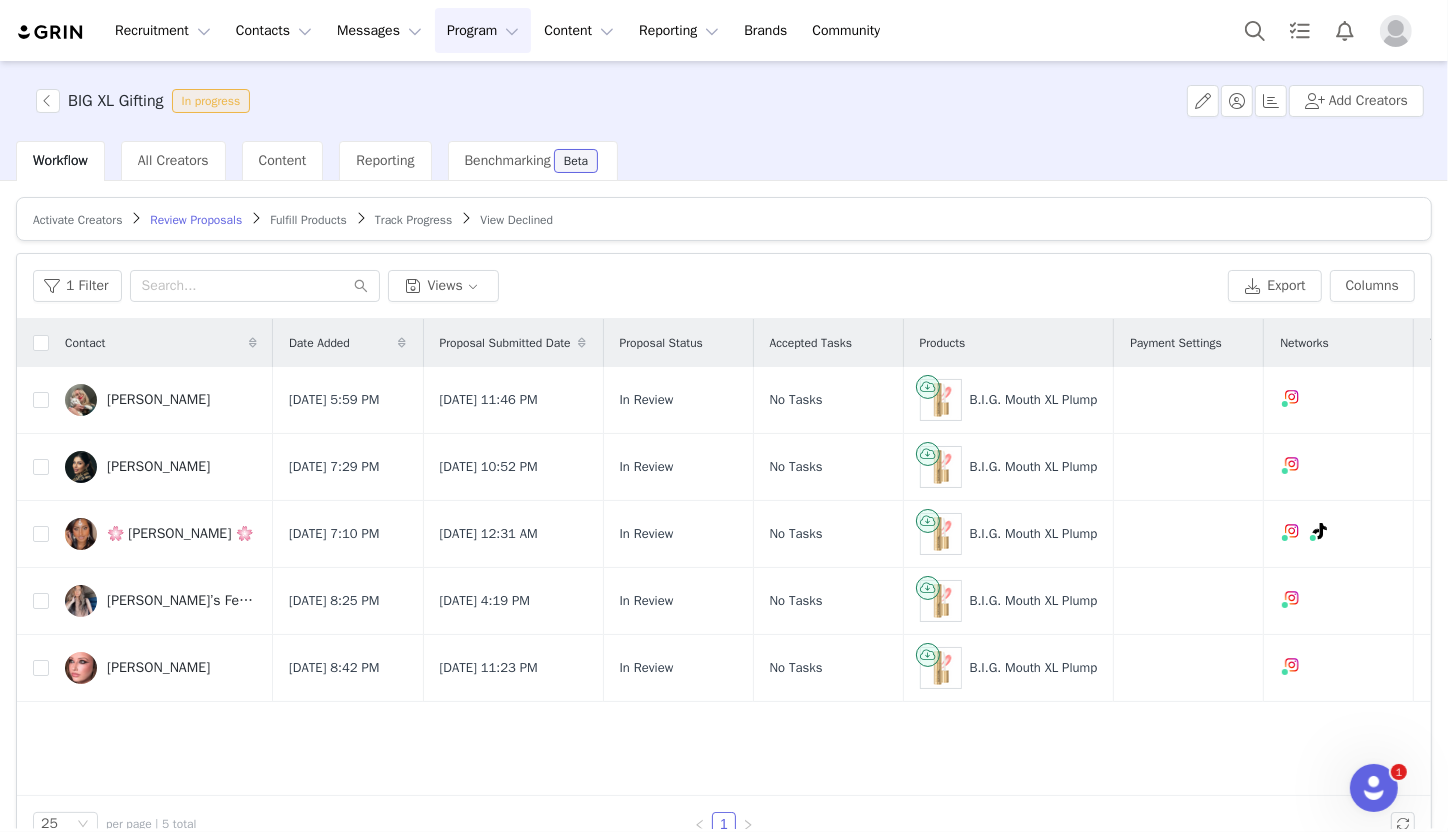 click on "Activate Creators" at bounding box center (77, 220) 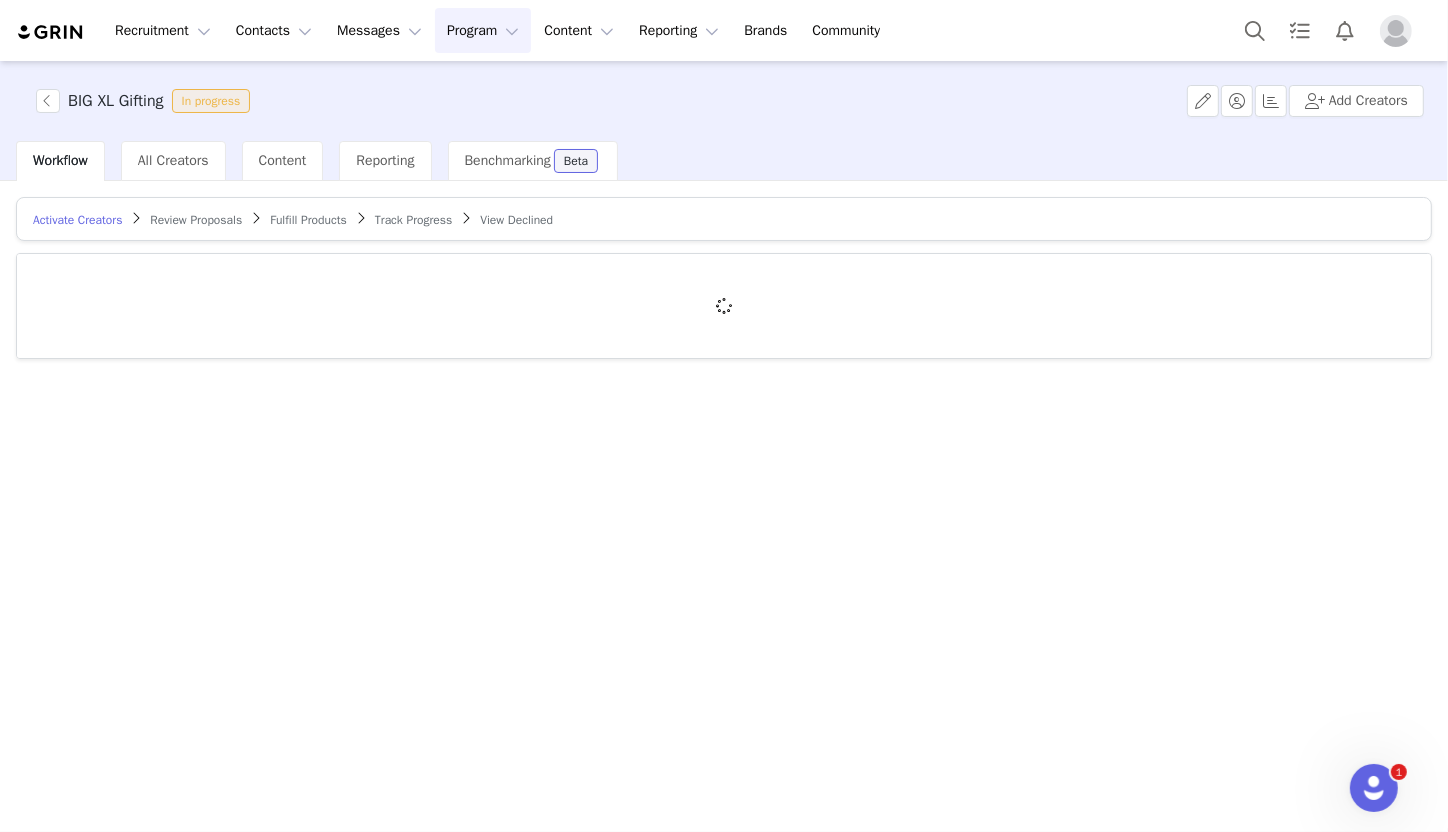 click on "Activate Creators Review Proposals Fulfill Products Track Progress View Declined" at bounding box center [724, 219] 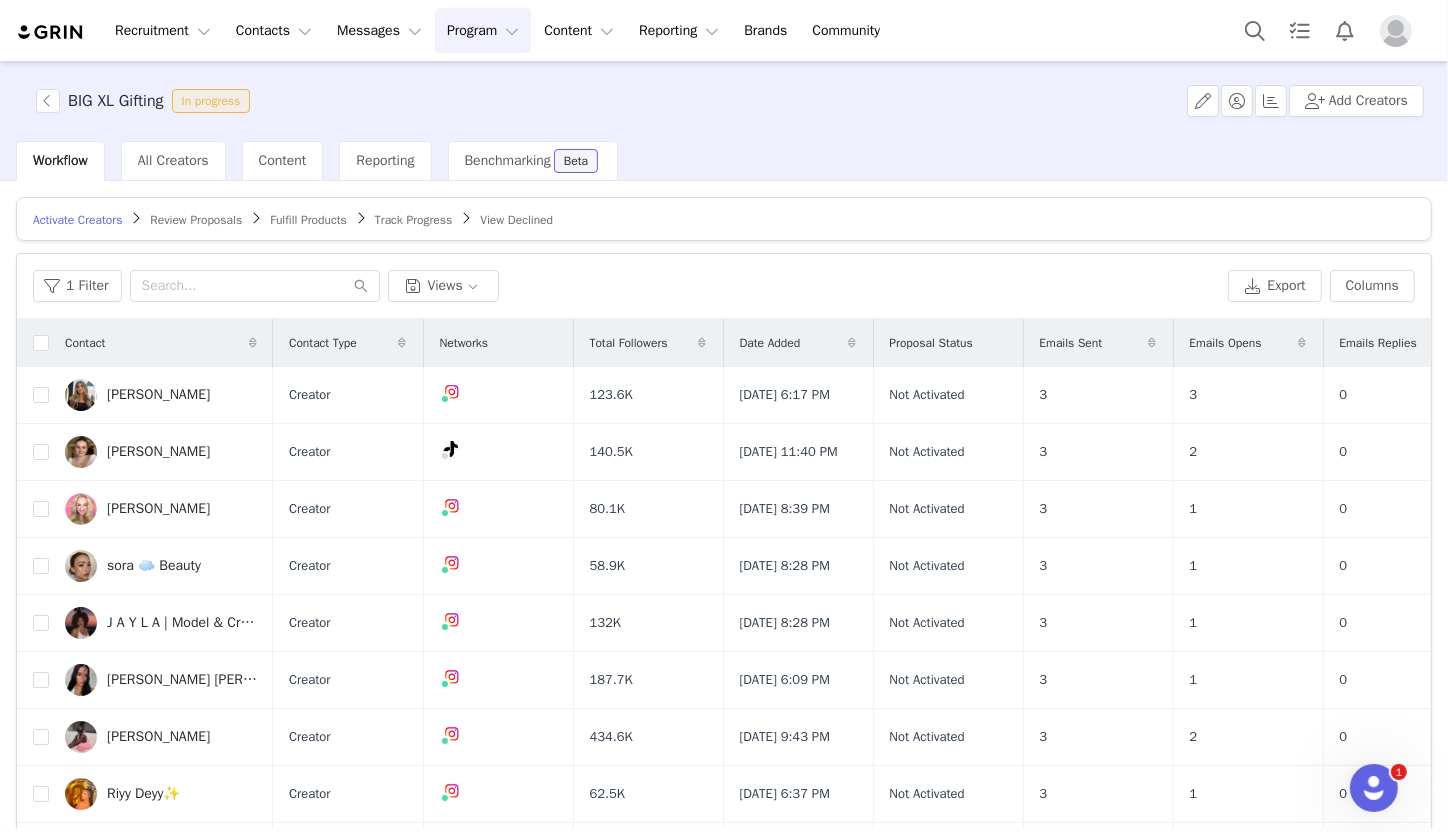 click on "Fulfill Products" at bounding box center [308, 220] 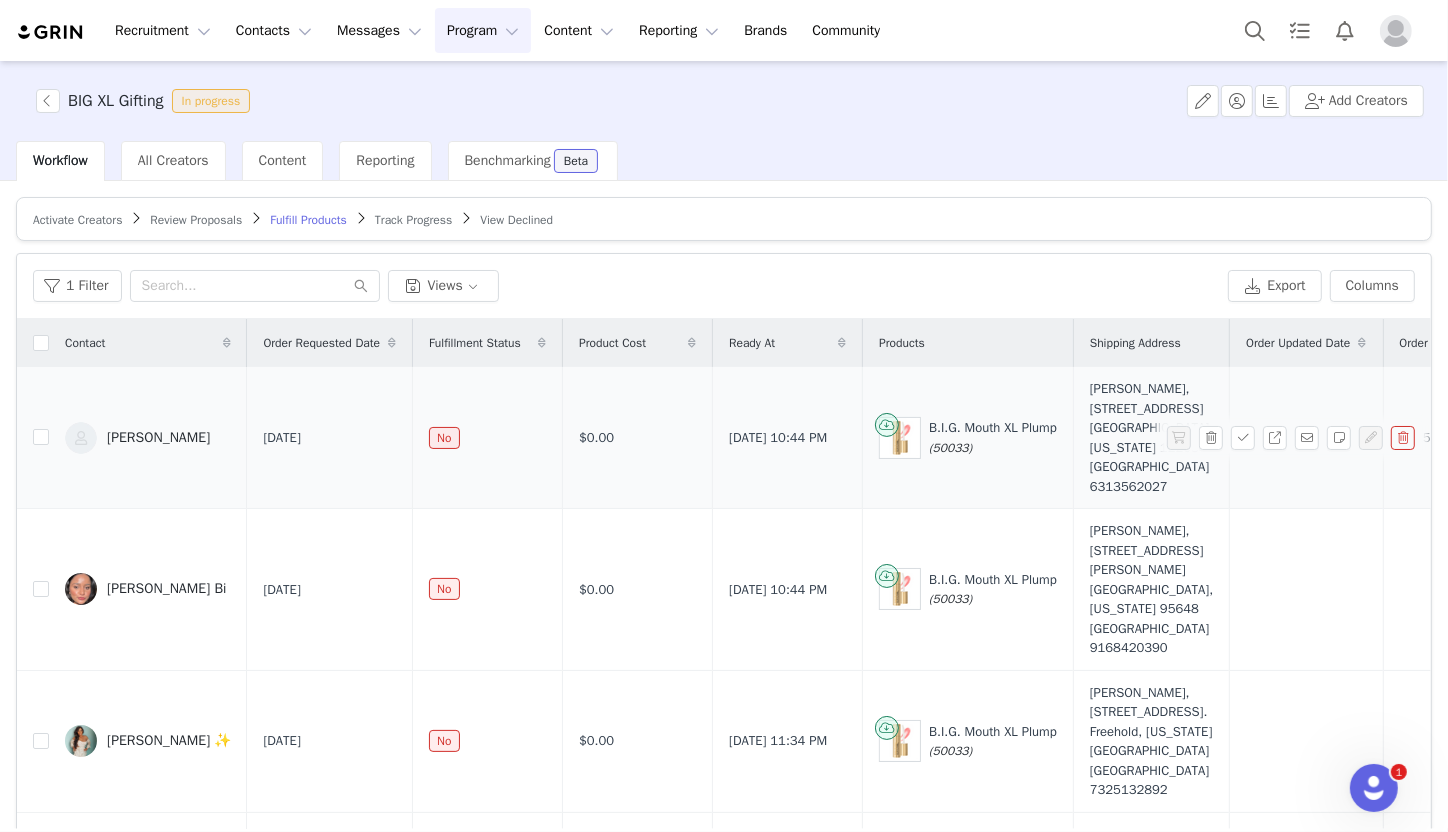scroll, scrollTop: 104, scrollLeft: 0, axis: vertical 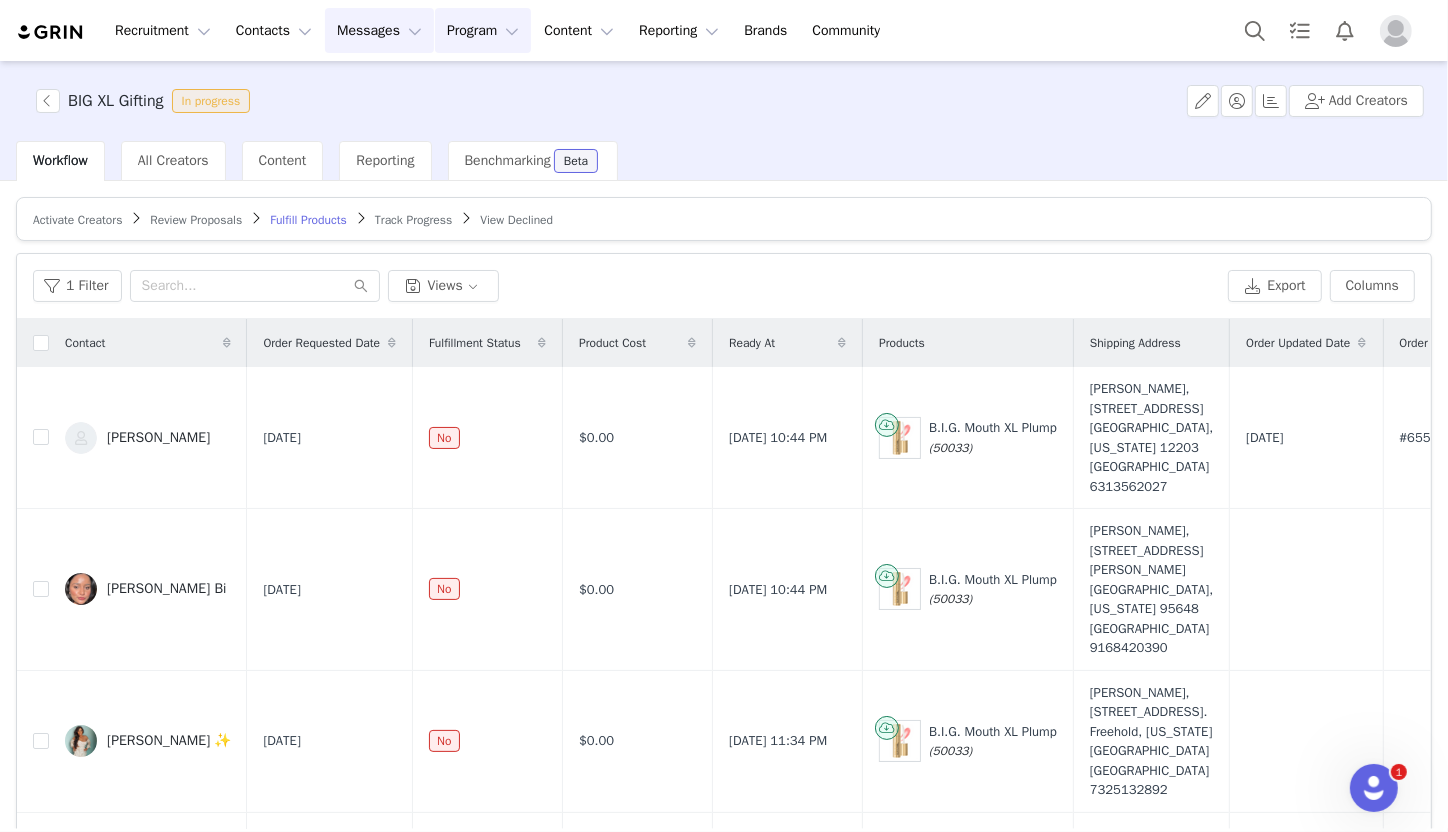 click on "Messages Messages" at bounding box center (379, 30) 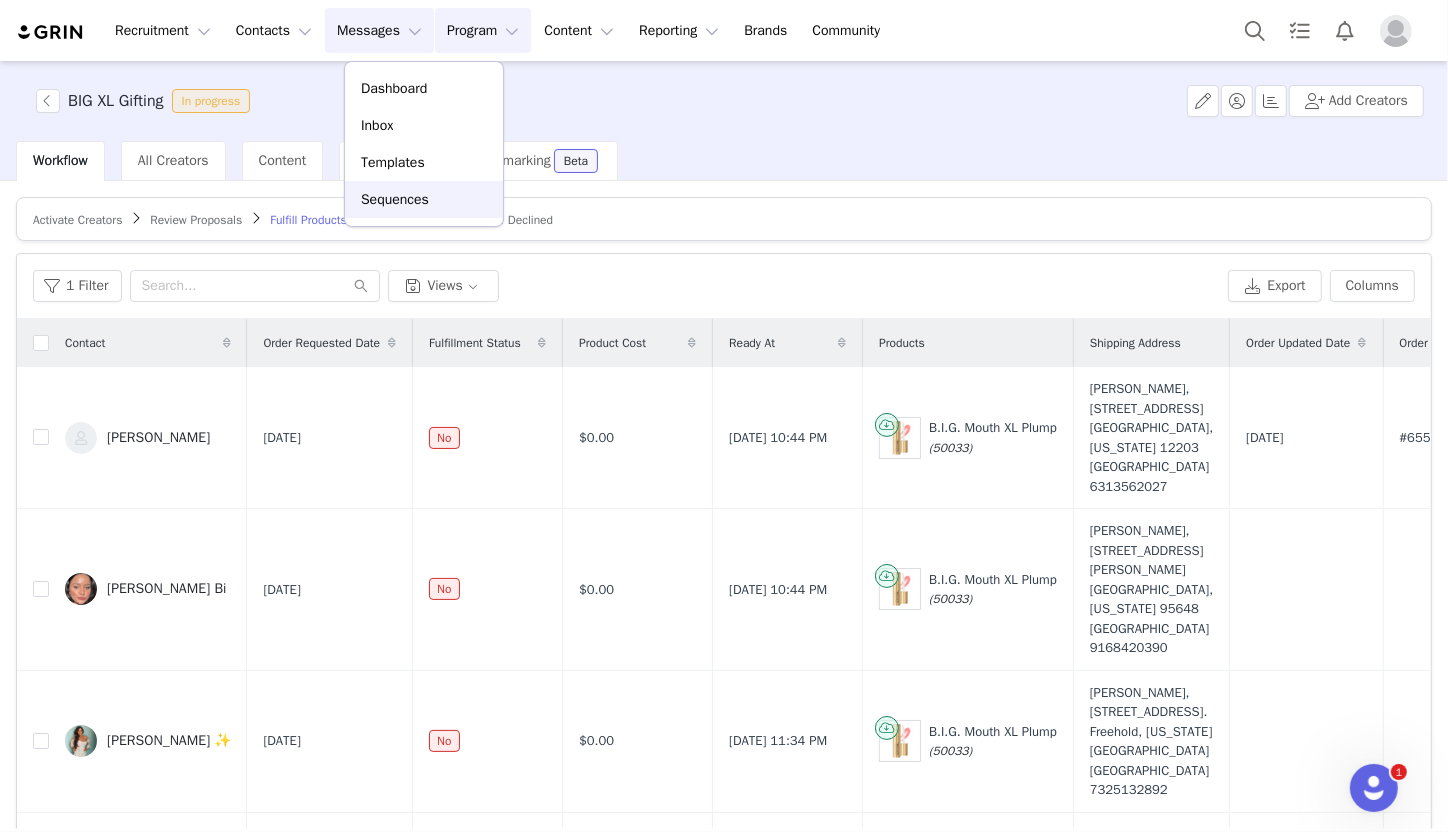 click on "Sequences" at bounding box center (395, 199) 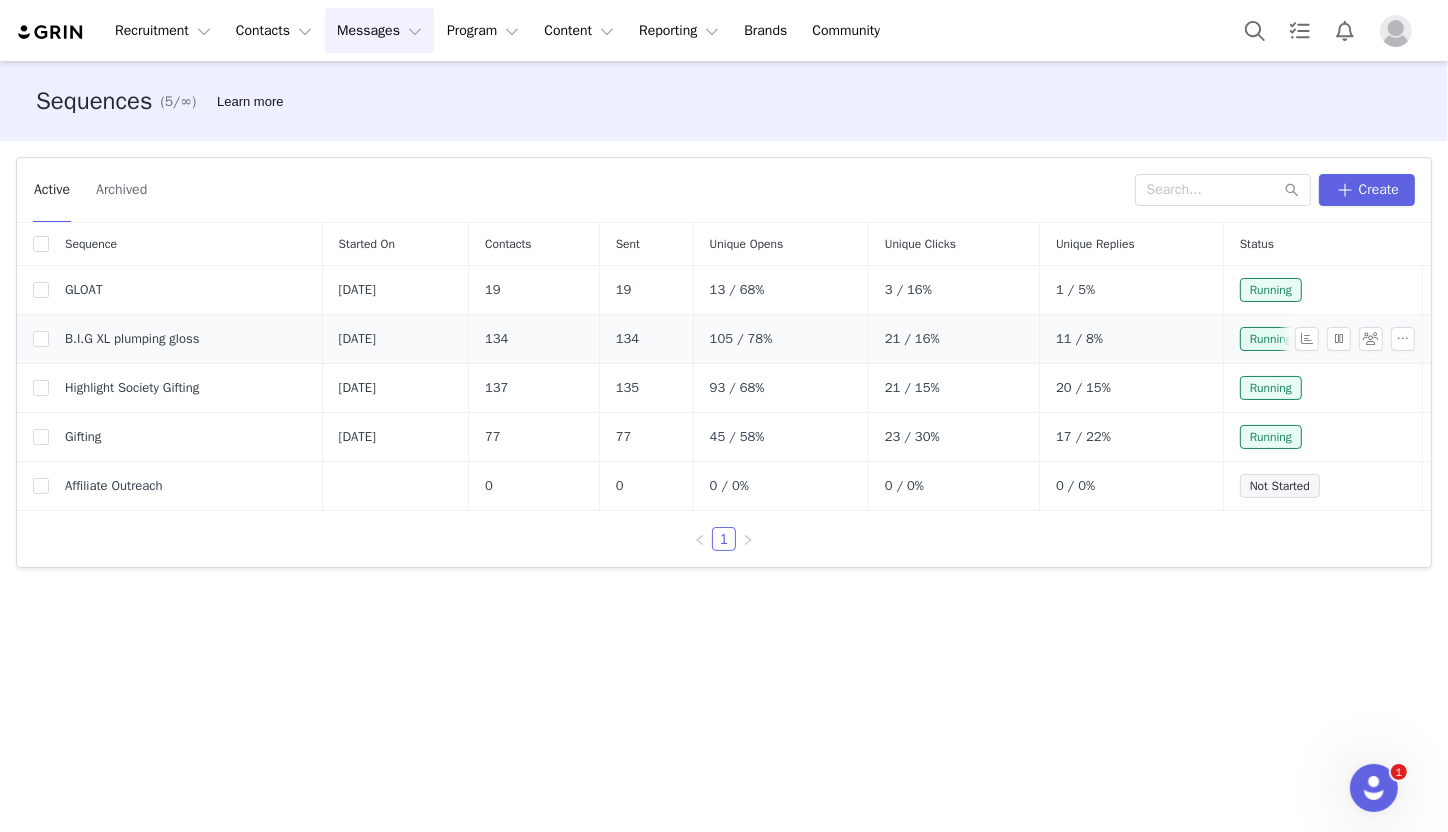 click on "B.I.G XL plumping gloss" at bounding box center (132, 339) 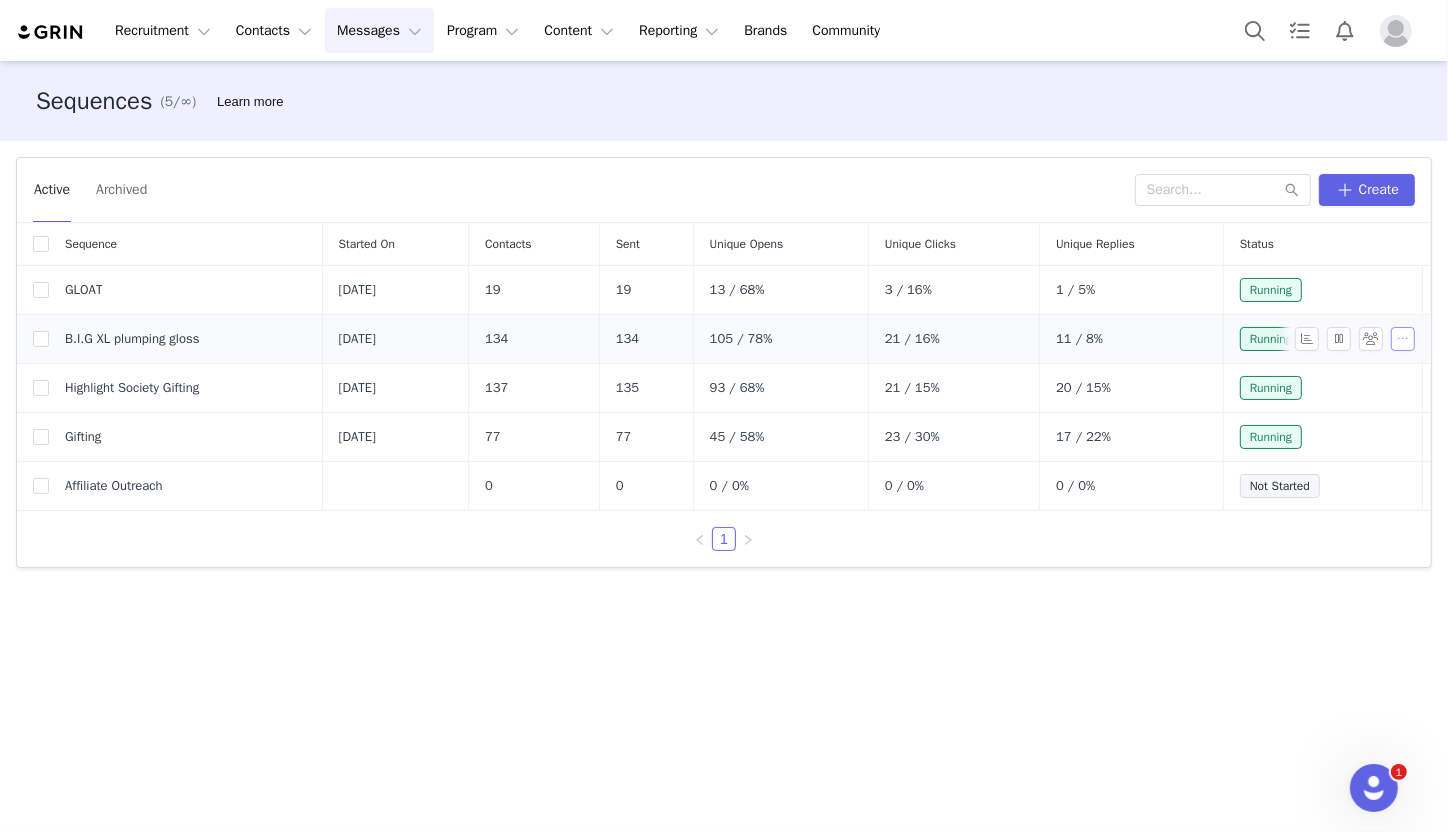 click at bounding box center [1403, 339] 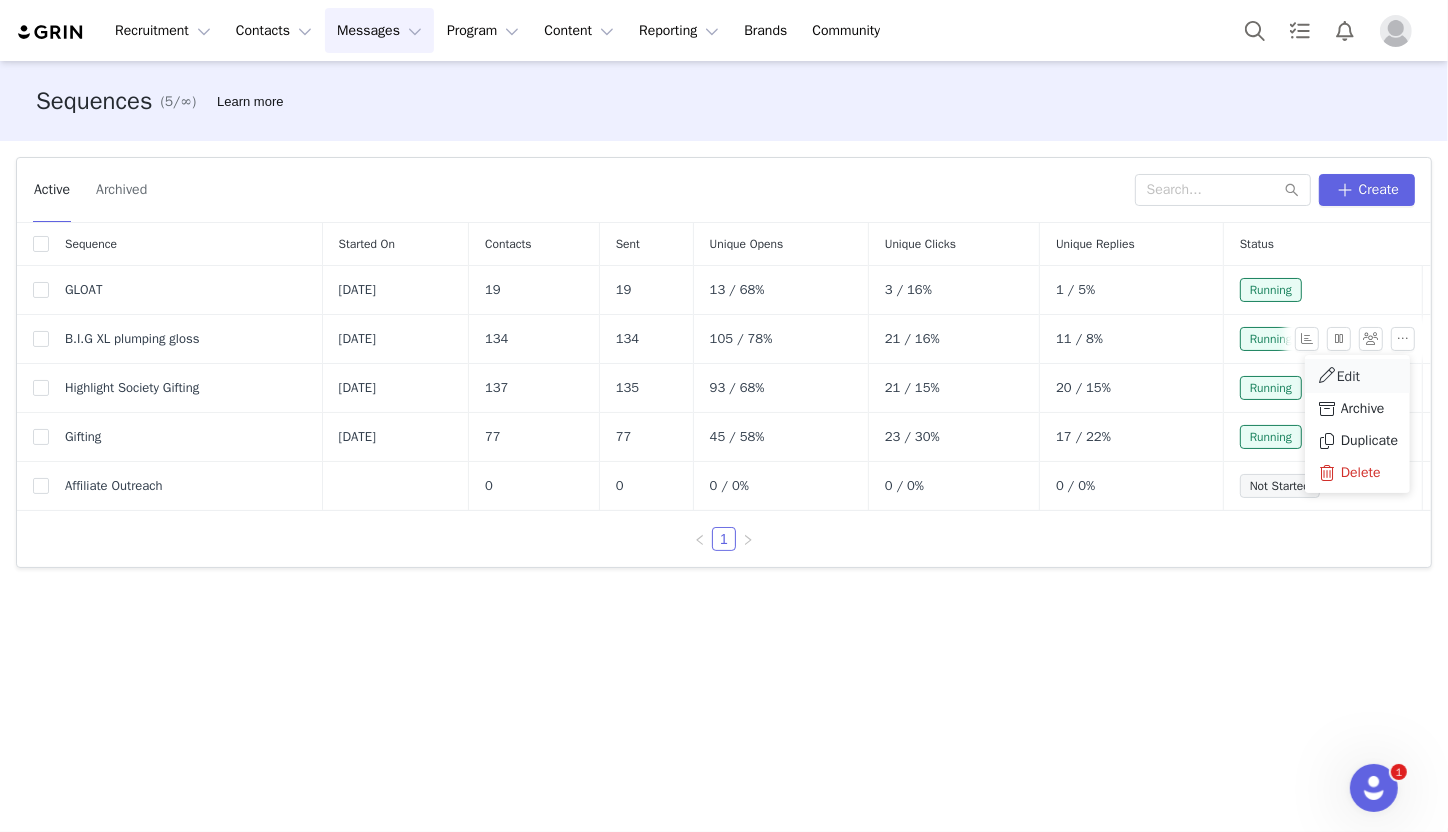 click on "Edit" at bounding box center (1348, 376) 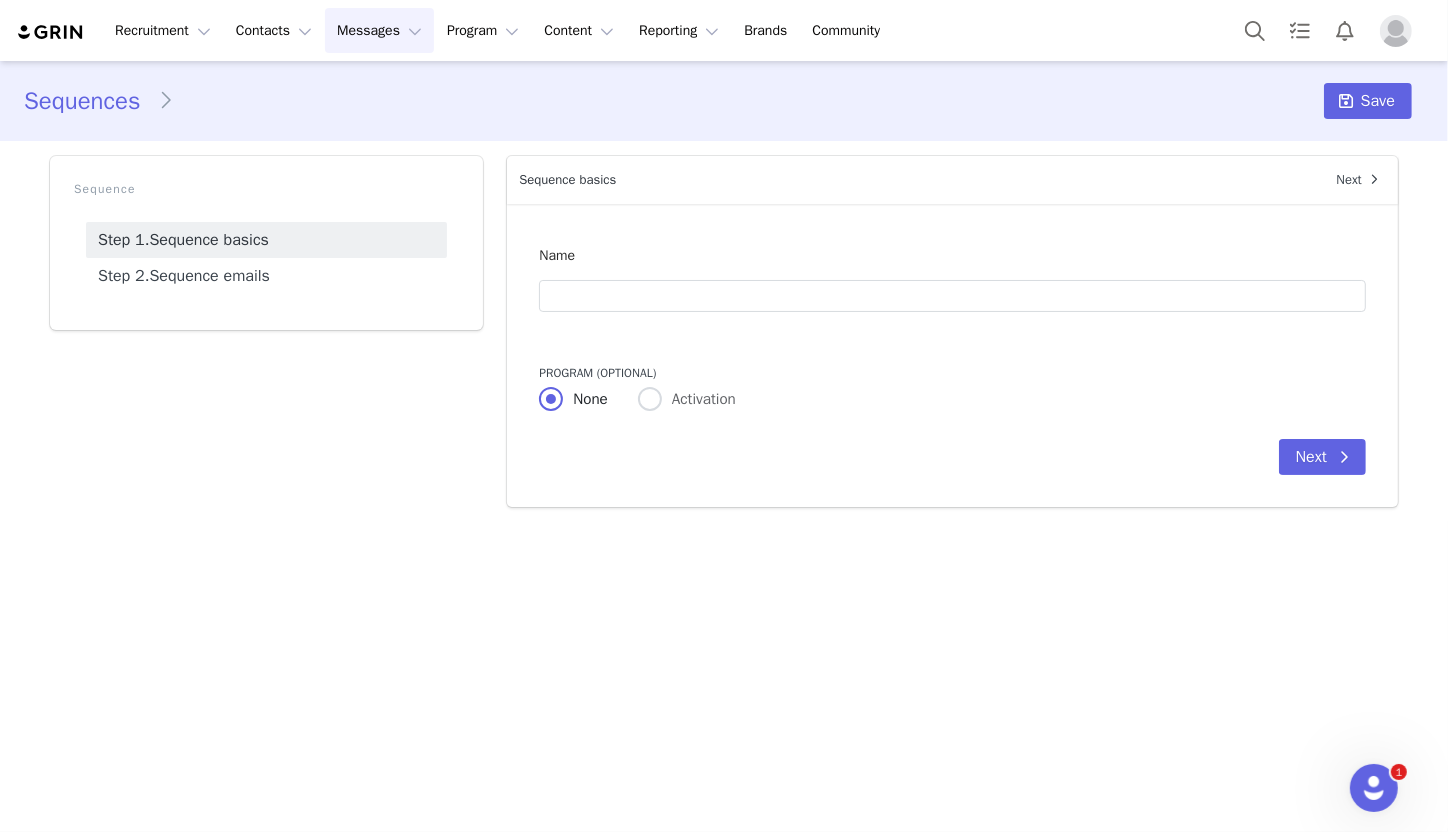 type on "B.I.G XL plumping gloss" 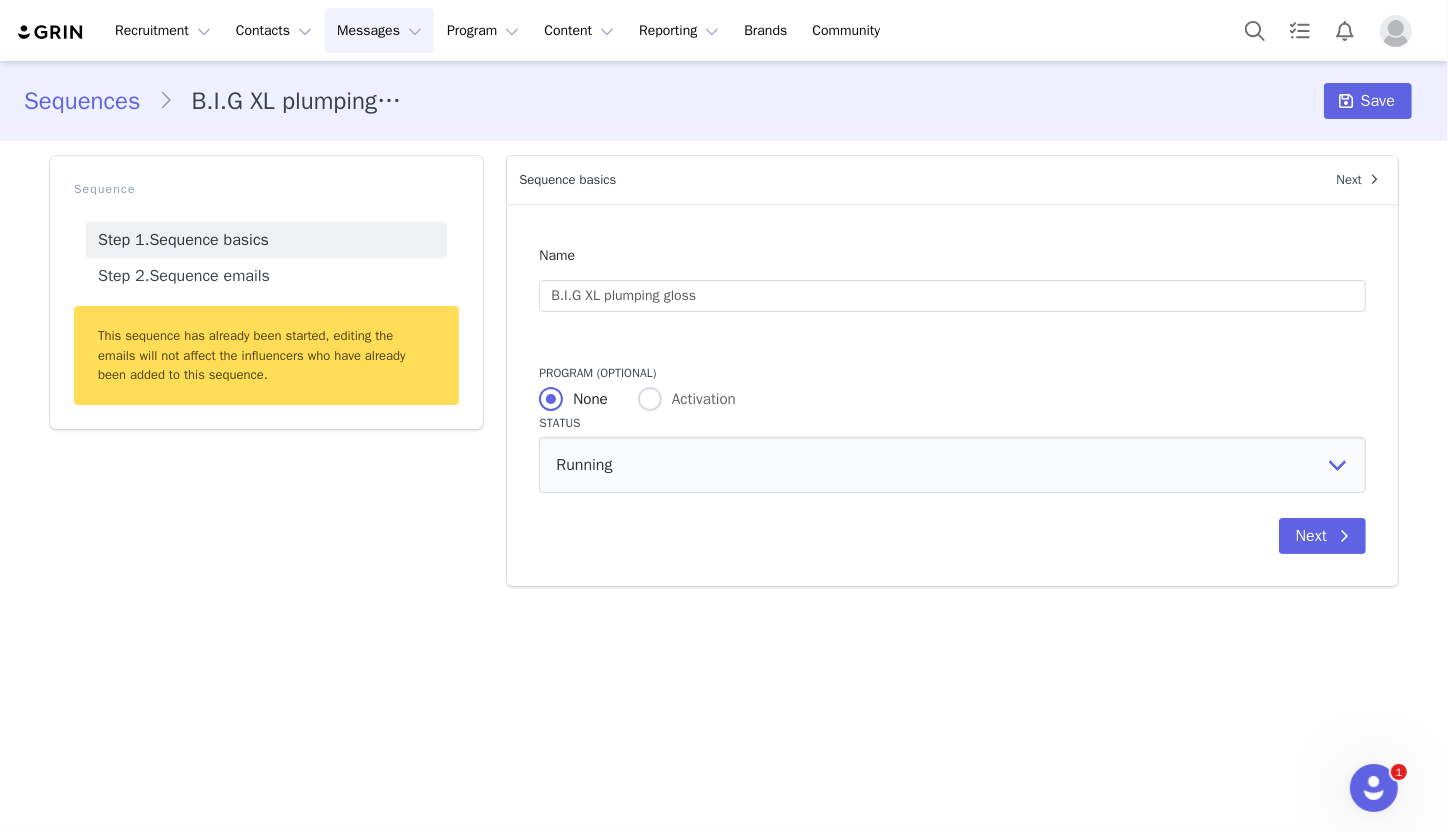 radio on "false" 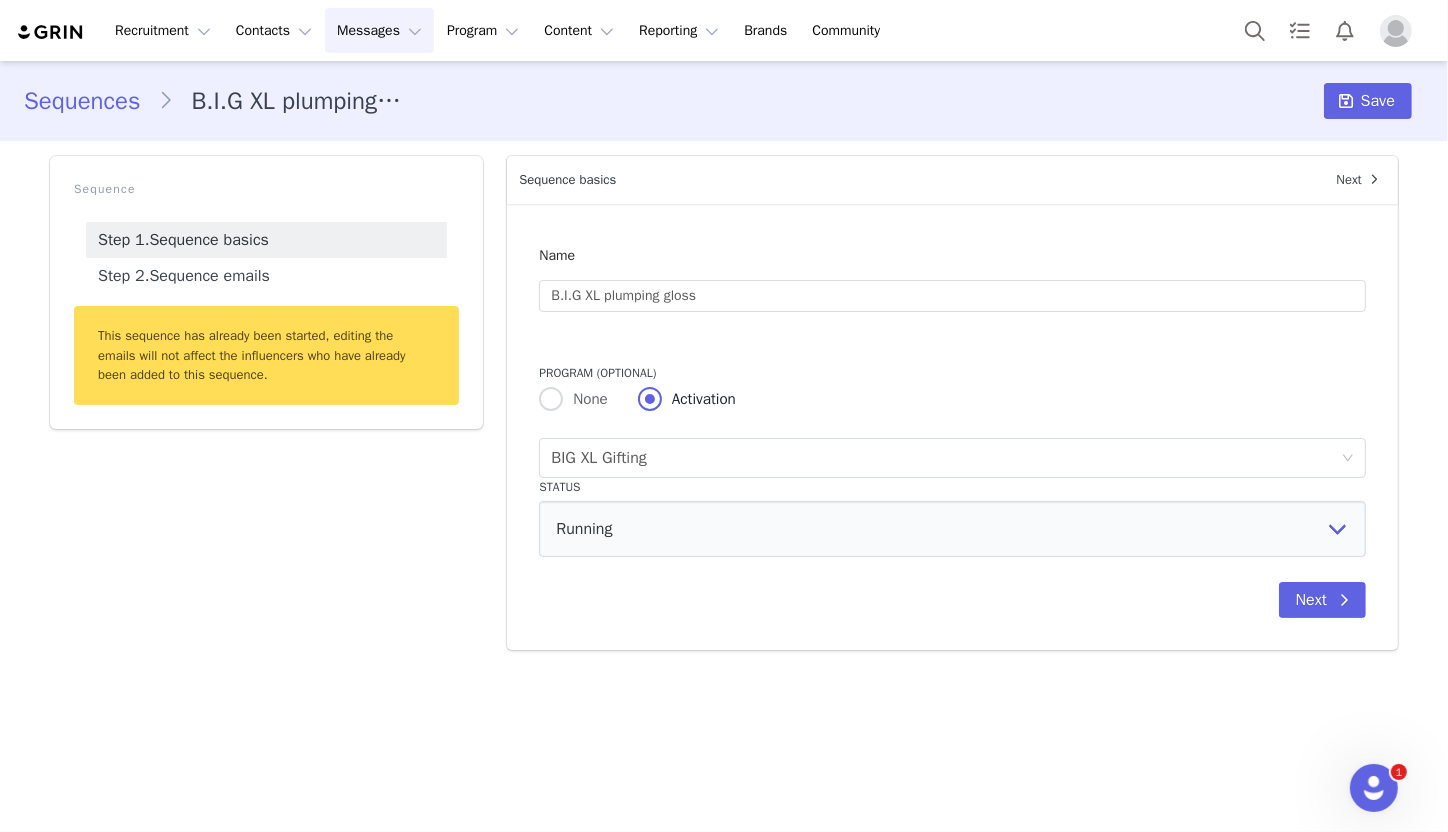 scroll, scrollTop: 0, scrollLeft: 0, axis: both 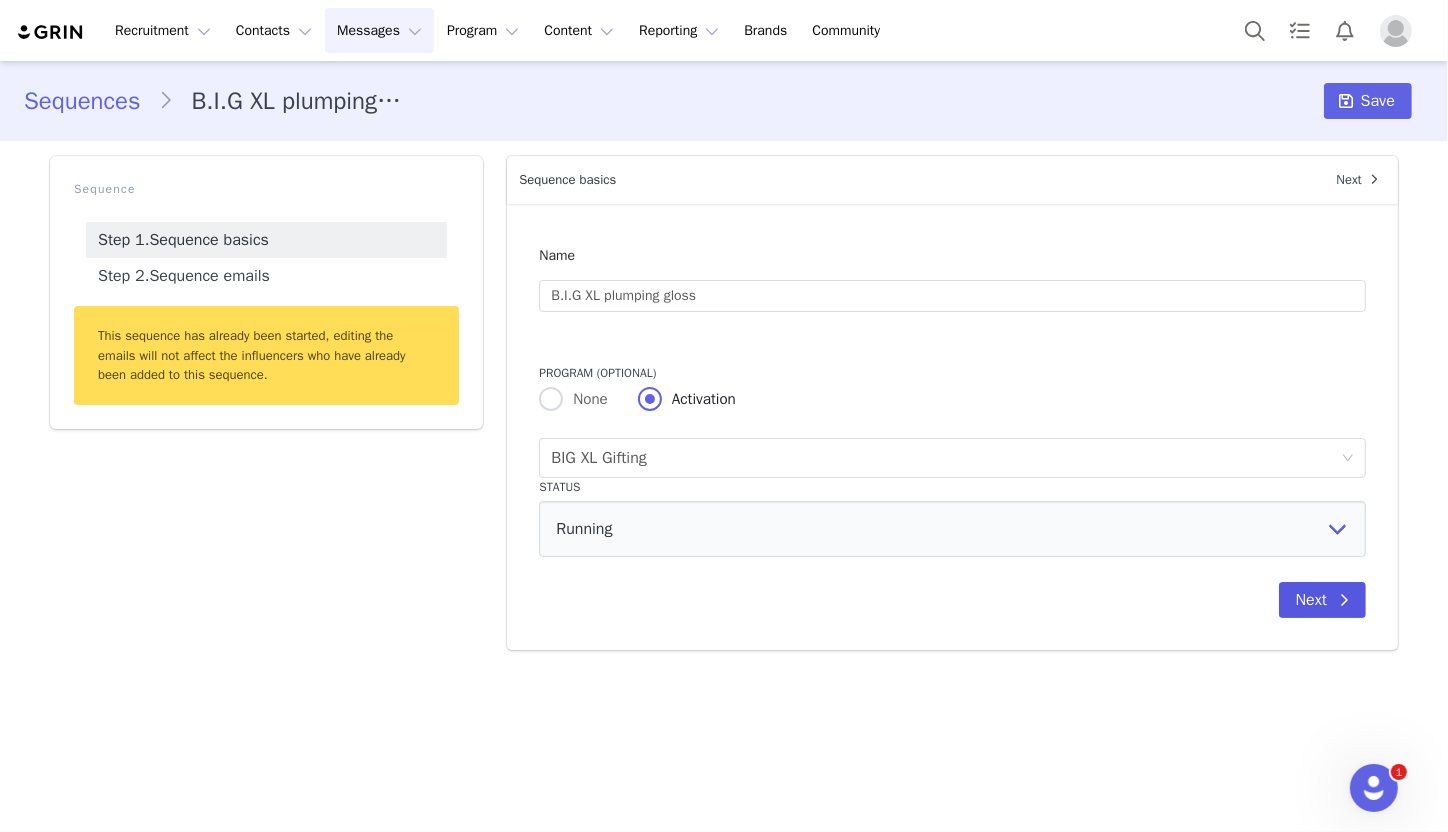 click on "Next" at bounding box center (1322, 600) 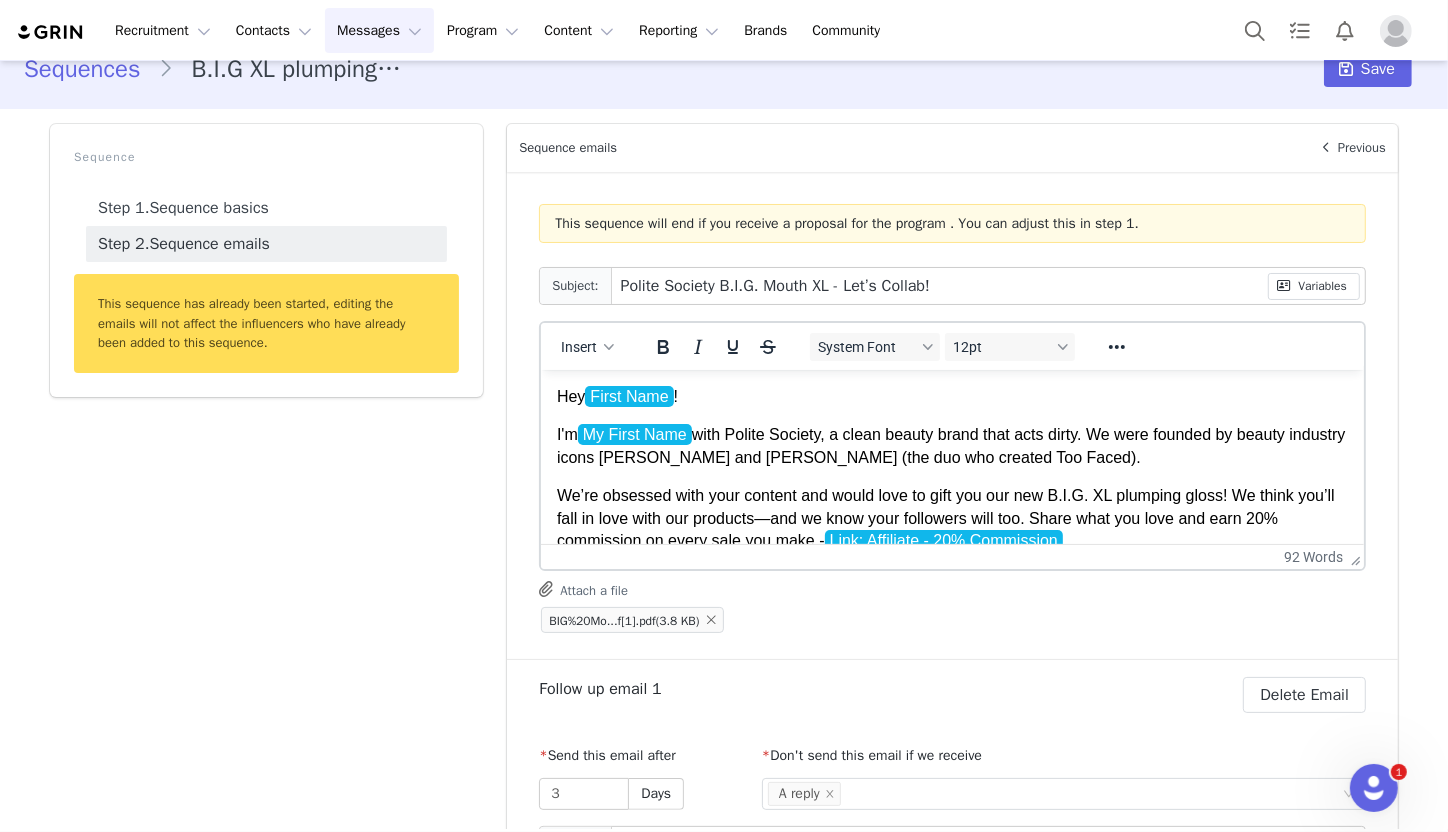scroll, scrollTop: 37, scrollLeft: 0, axis: vertical 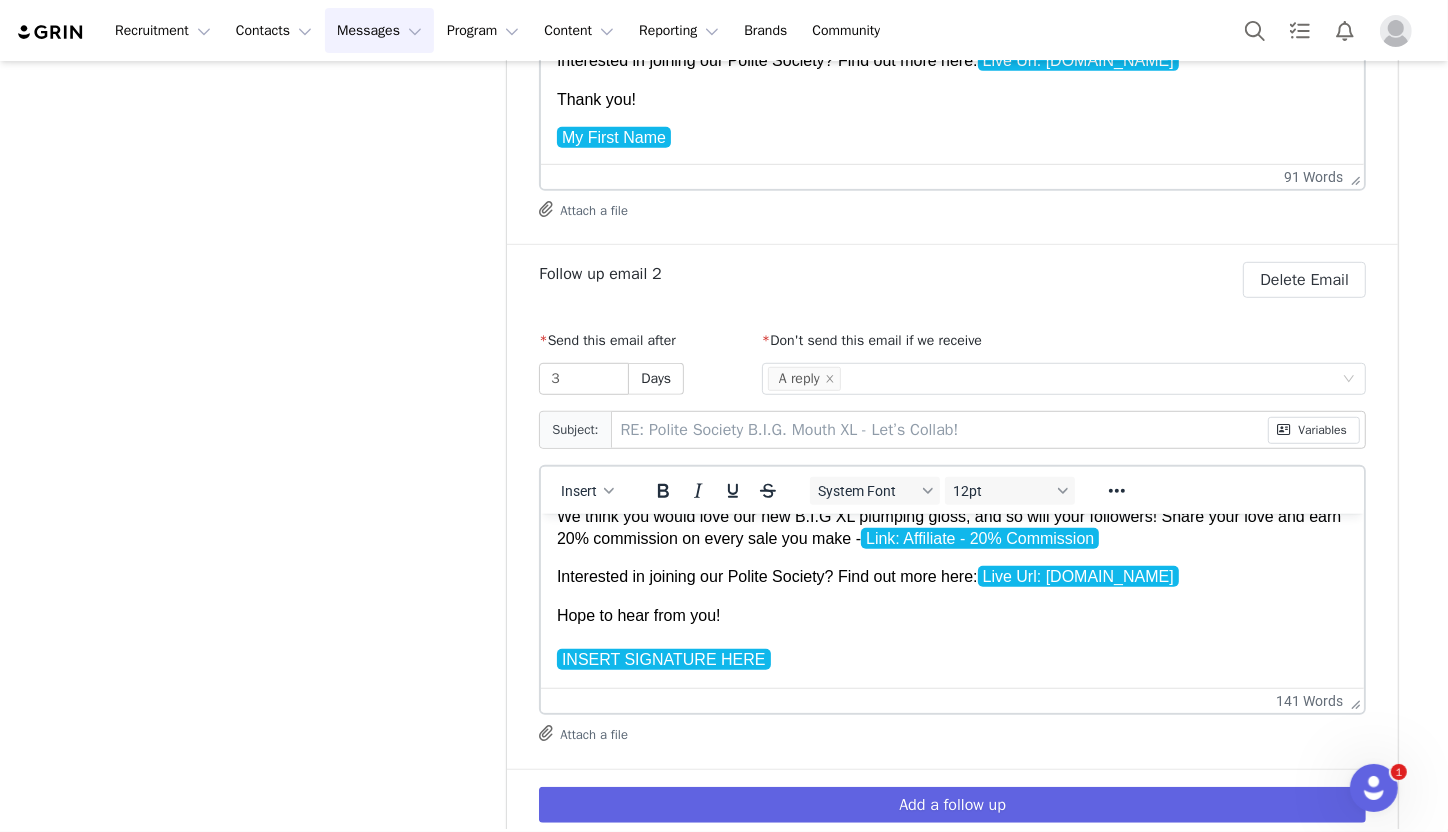 drag, startPoint x: 788, startPoint y: 664, endPoint x: 557, endPoint y: 649, distance: 231.4865 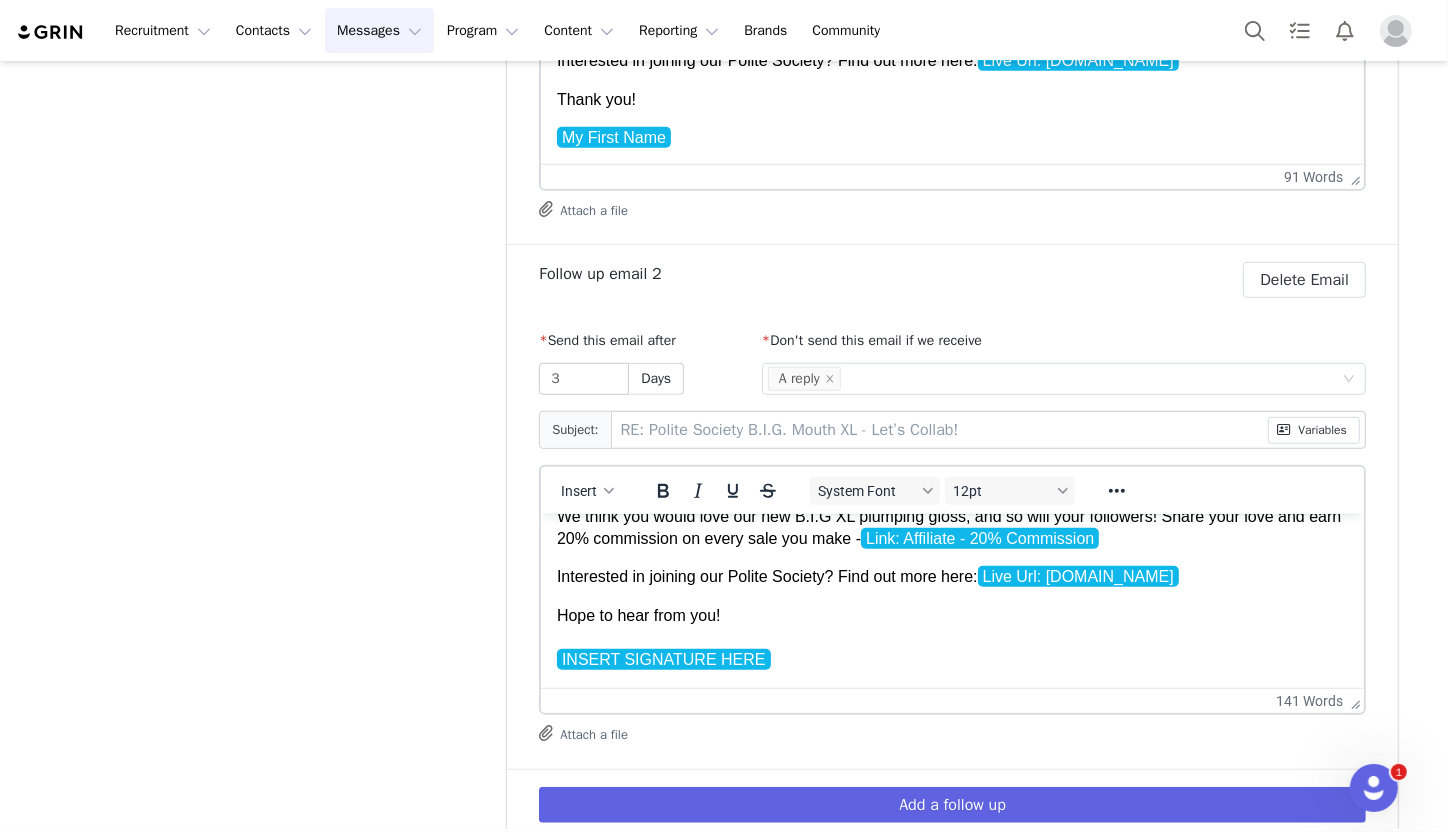 click on "INSERT SIGNATURE HERE ﻿" at bounding box center [952, 659] 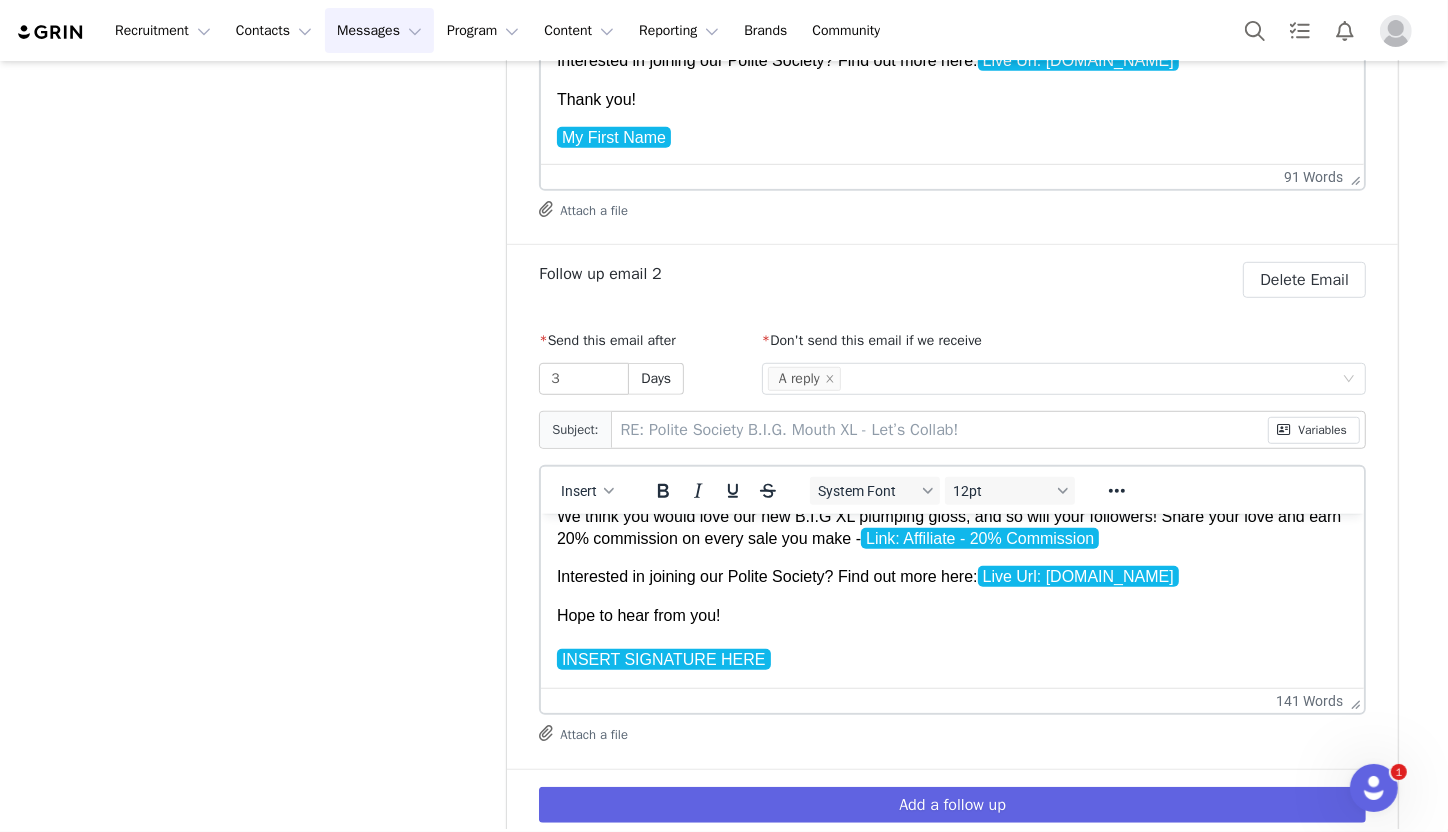drag, startPoint x: 815, startPoint y: 657, endPoint x: 572, endPoint y: 650, distance: 243.1008 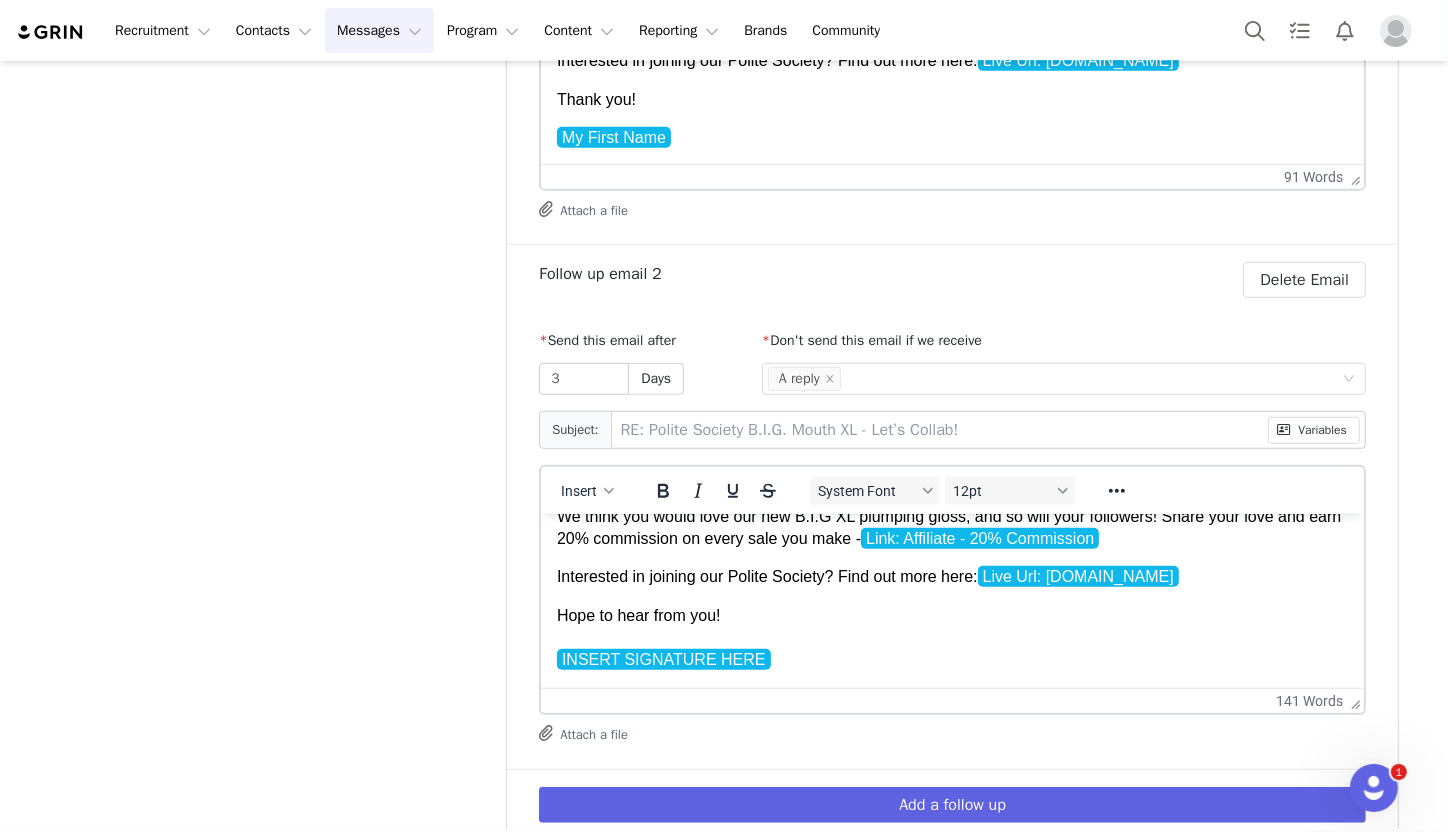 click on "INSERT SIGNATURE HERE ﻿" at bounding box center (952, 659) 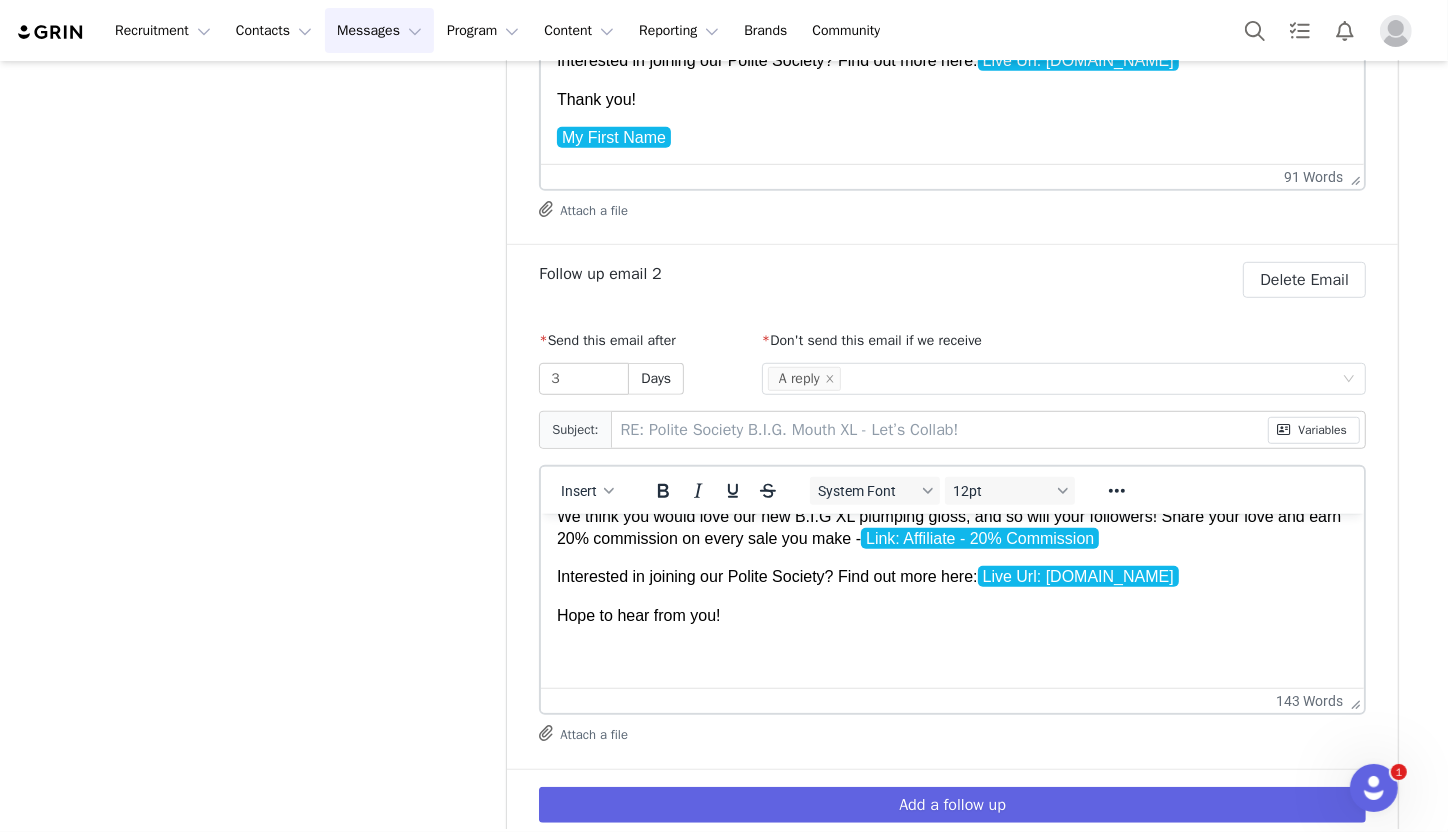 click on "Subject:" at bounding box center (575, 430) 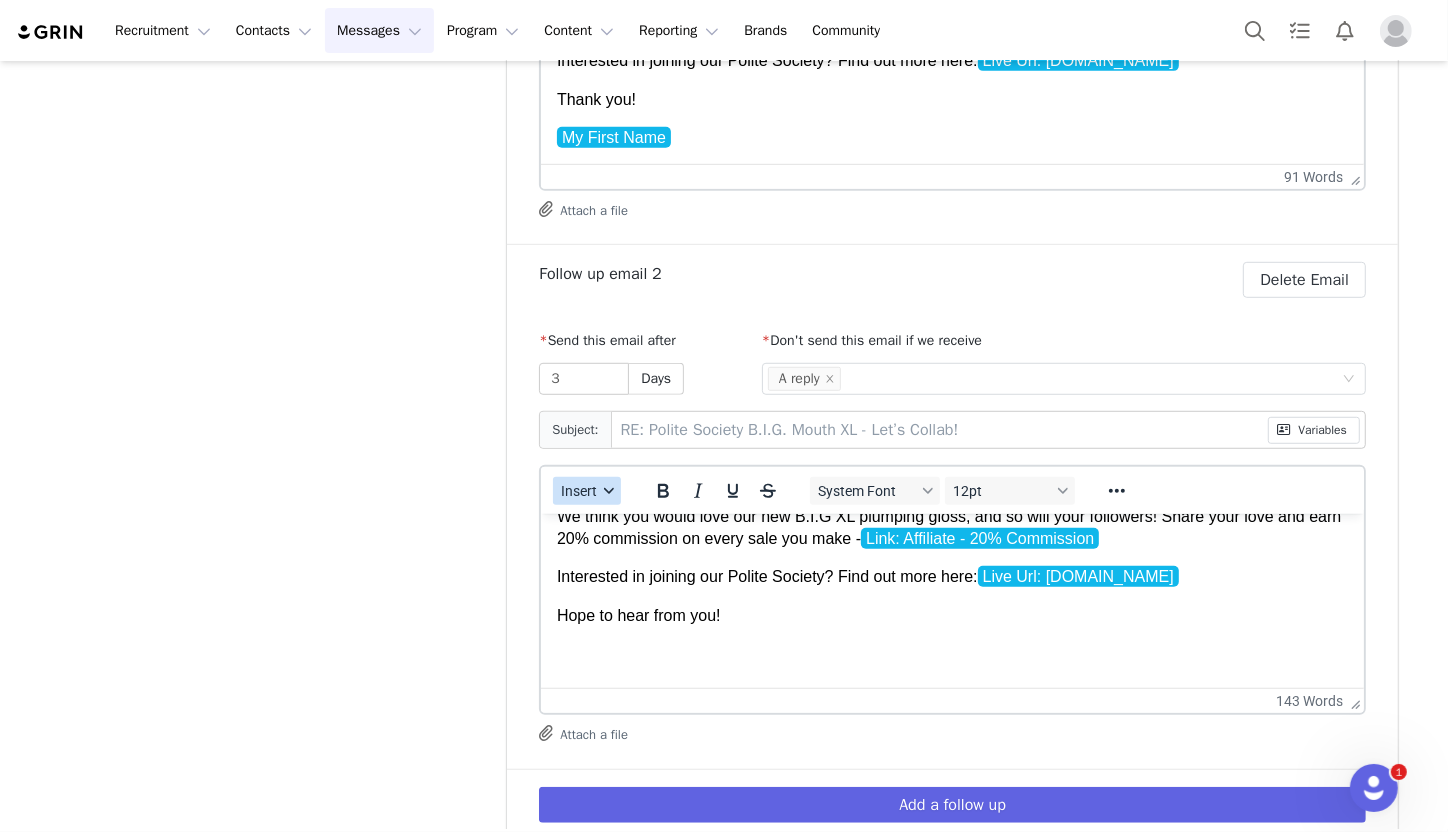click on "Insert" at bounding box center [579, 491] 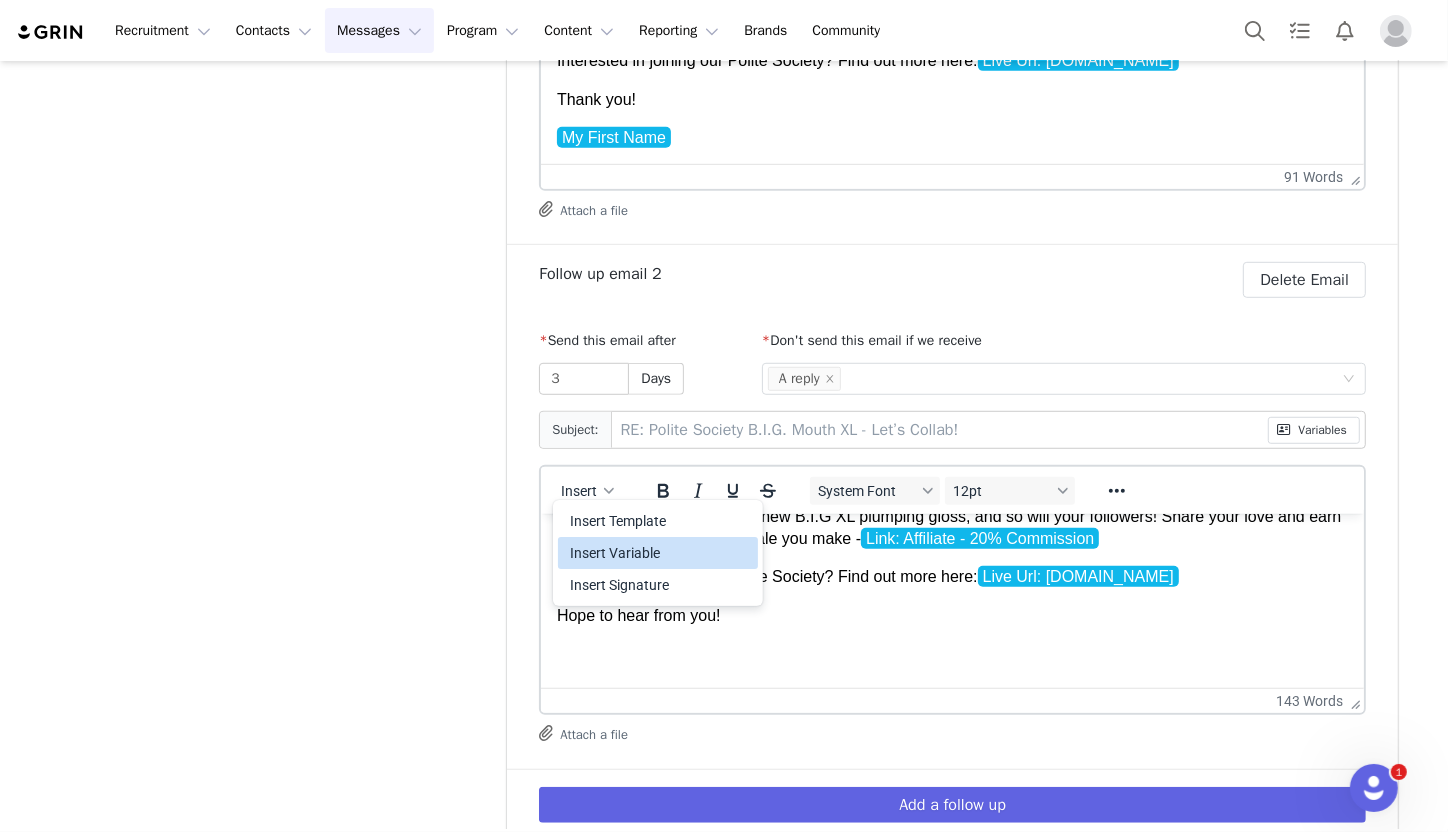 click on "Insert Variable" at bounding box center (660, 553) 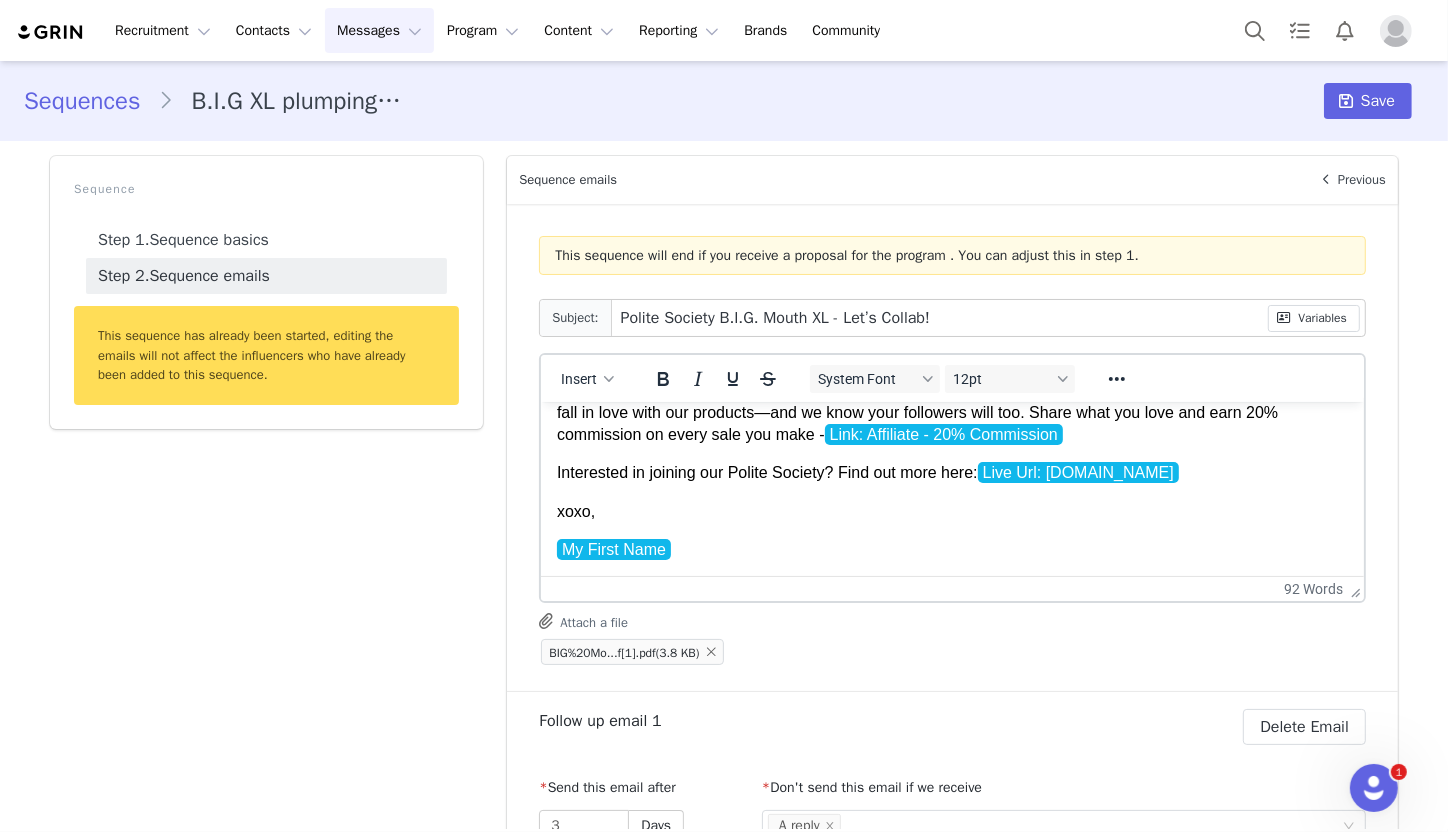scroll, scrollTop: 0, scrollLeft: 0, axis: both 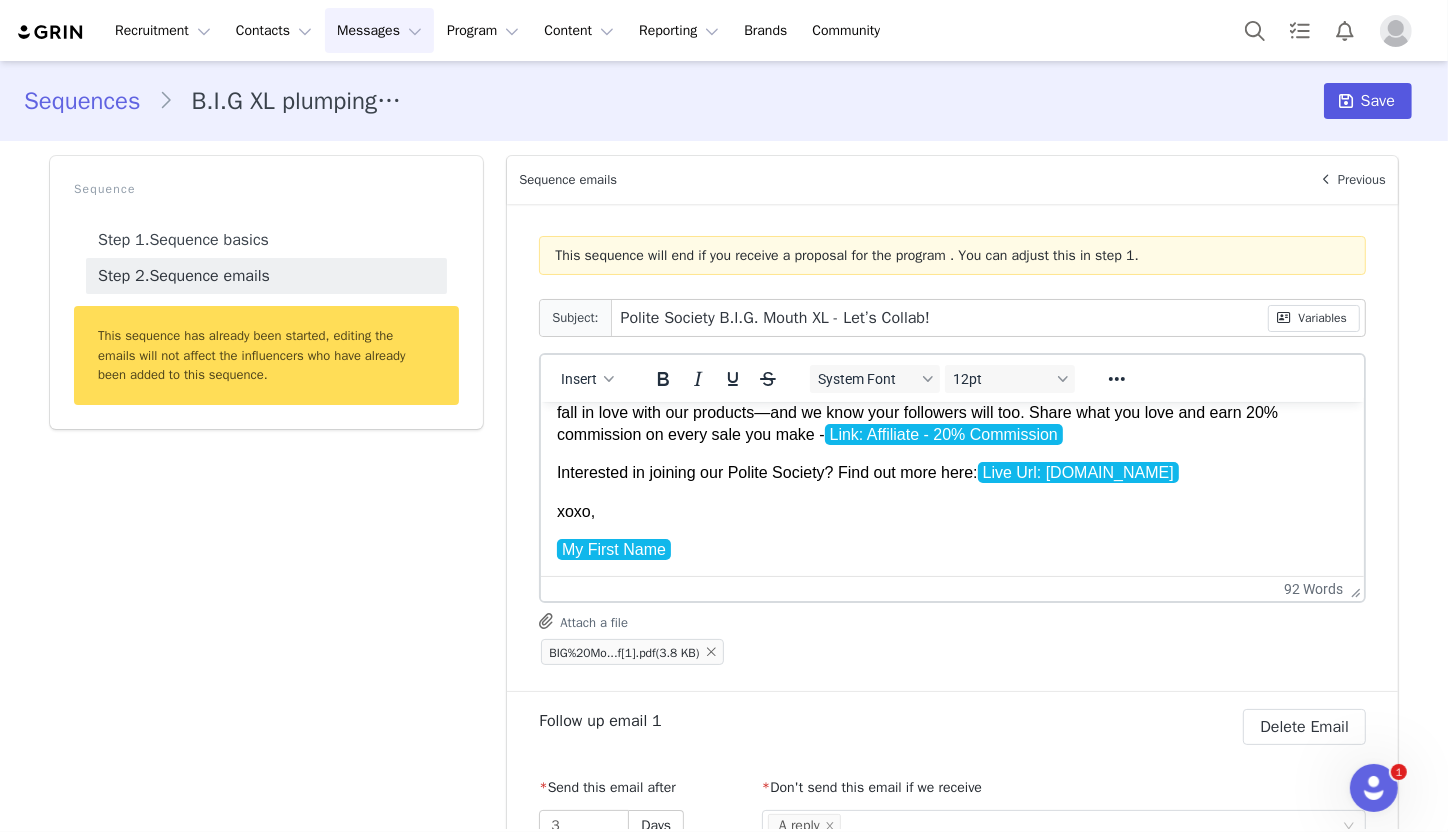 click on "Save" at bounding box center [1378, 101] 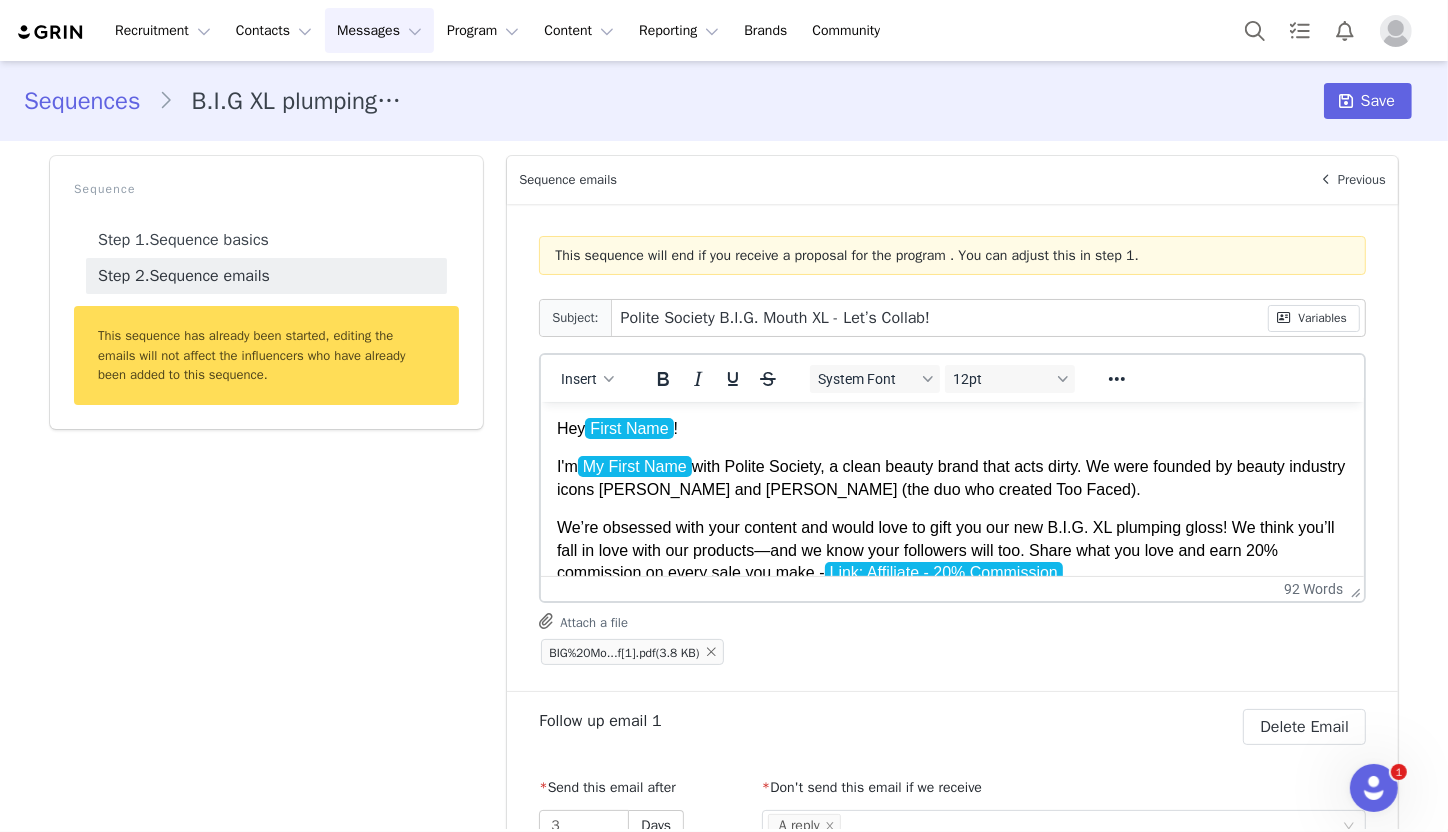 scroll, scrollTop: 0, scrollLeft: 0, axis: both 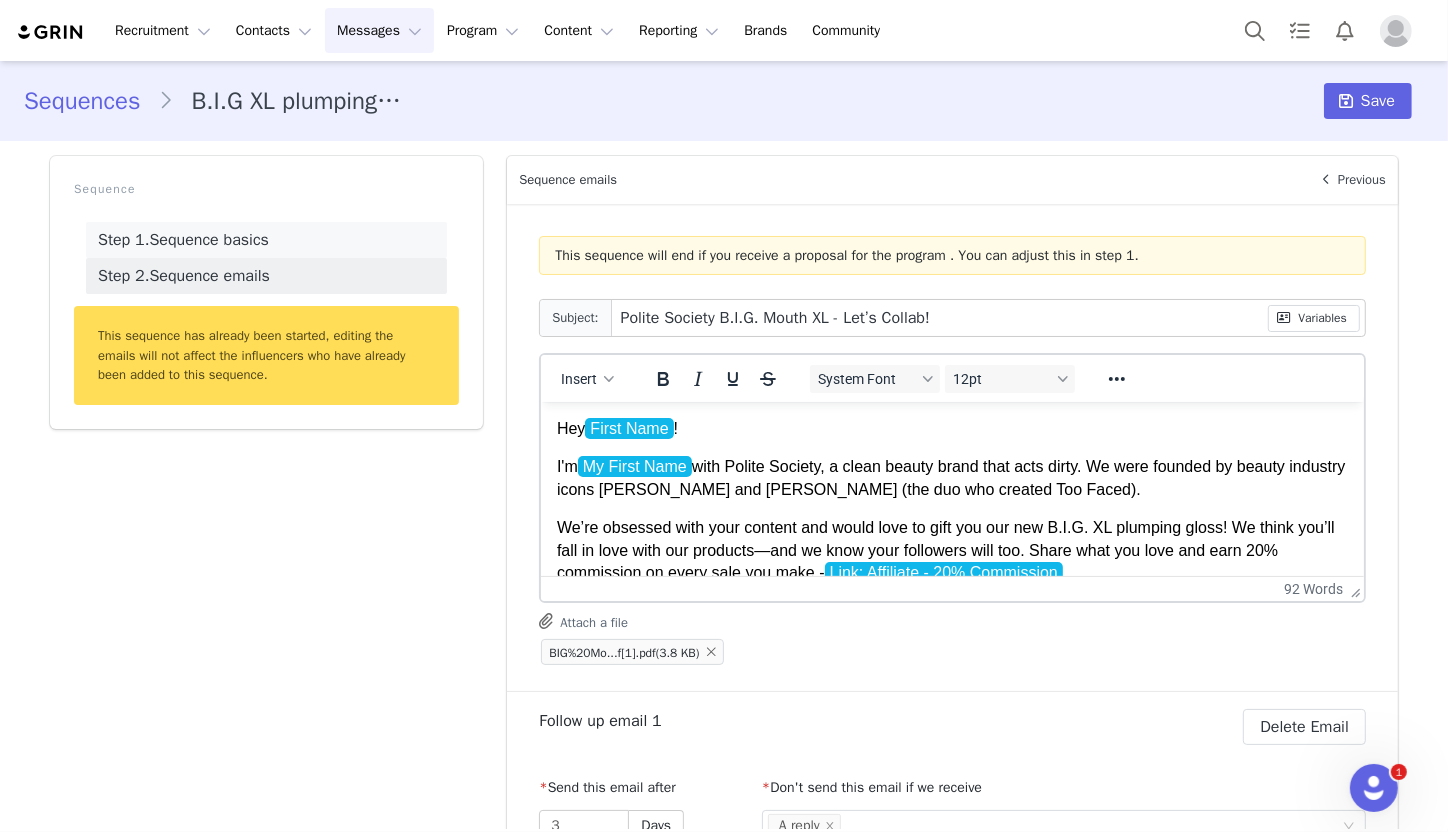 click on "Step 1.  Sequence basics" at bounding box center [266, 240] 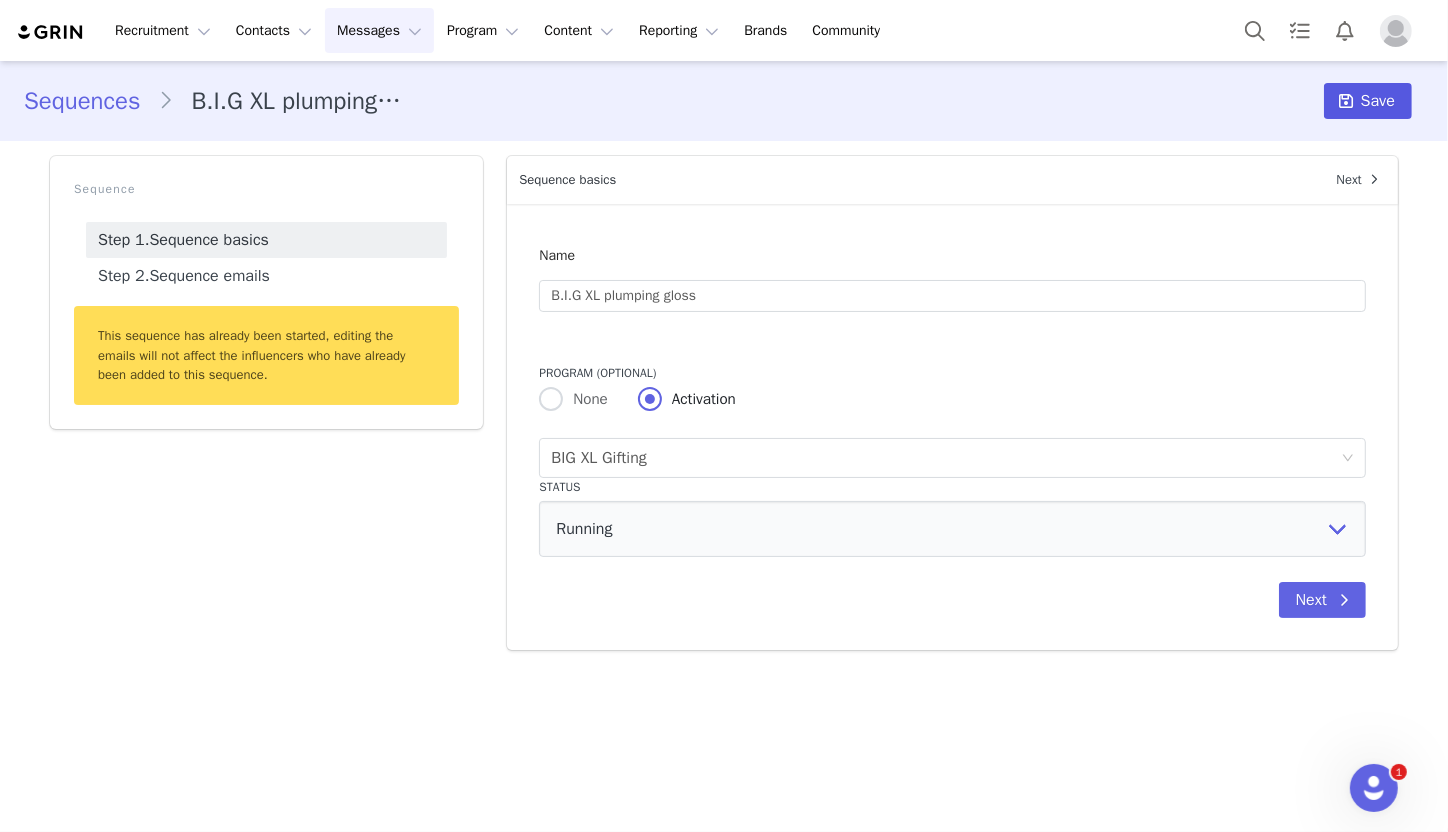 click on "Save" at bounding box center (1378, 101) 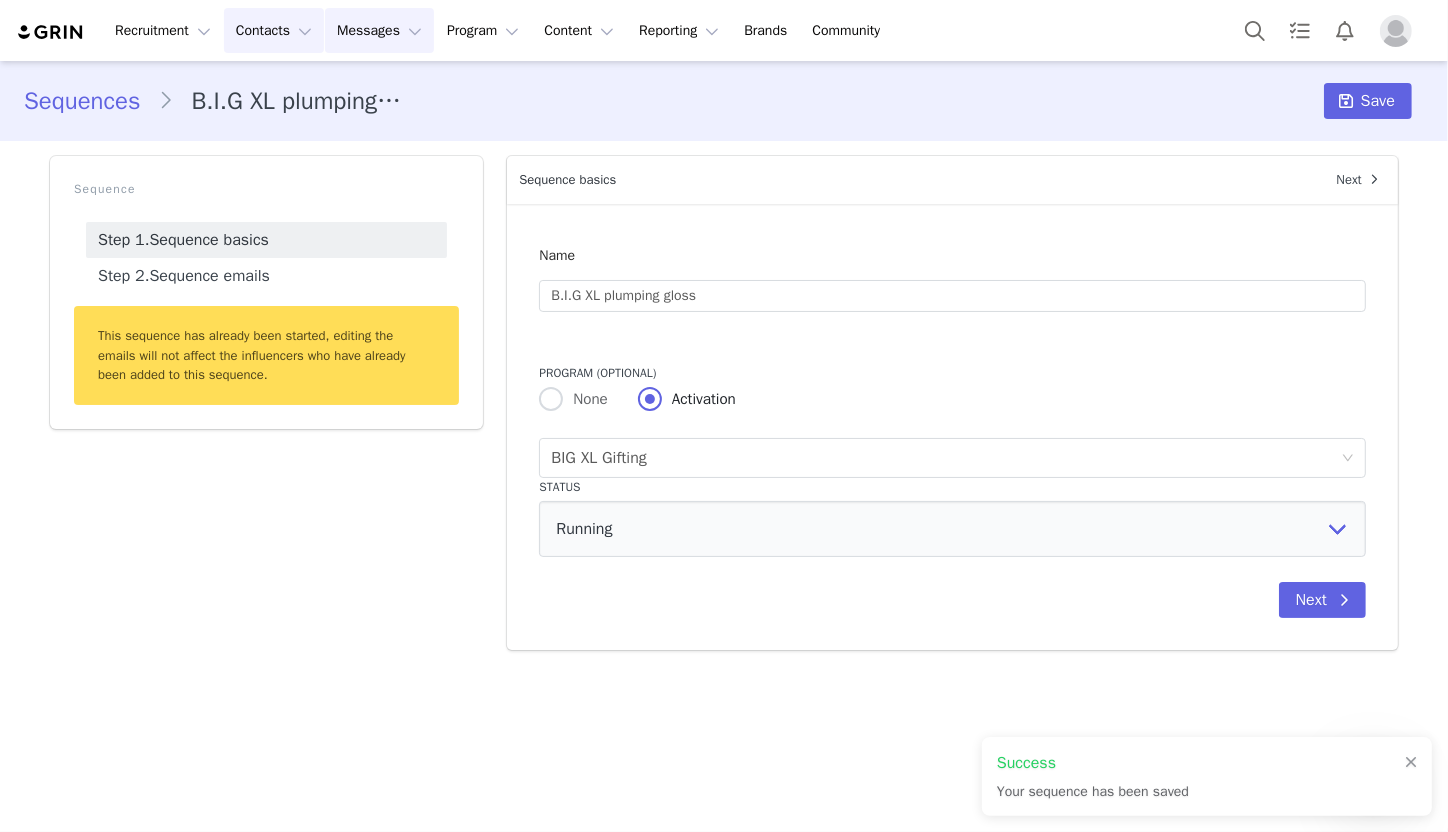 click on "Contacts Contacts" at bounding box center [274, 30] 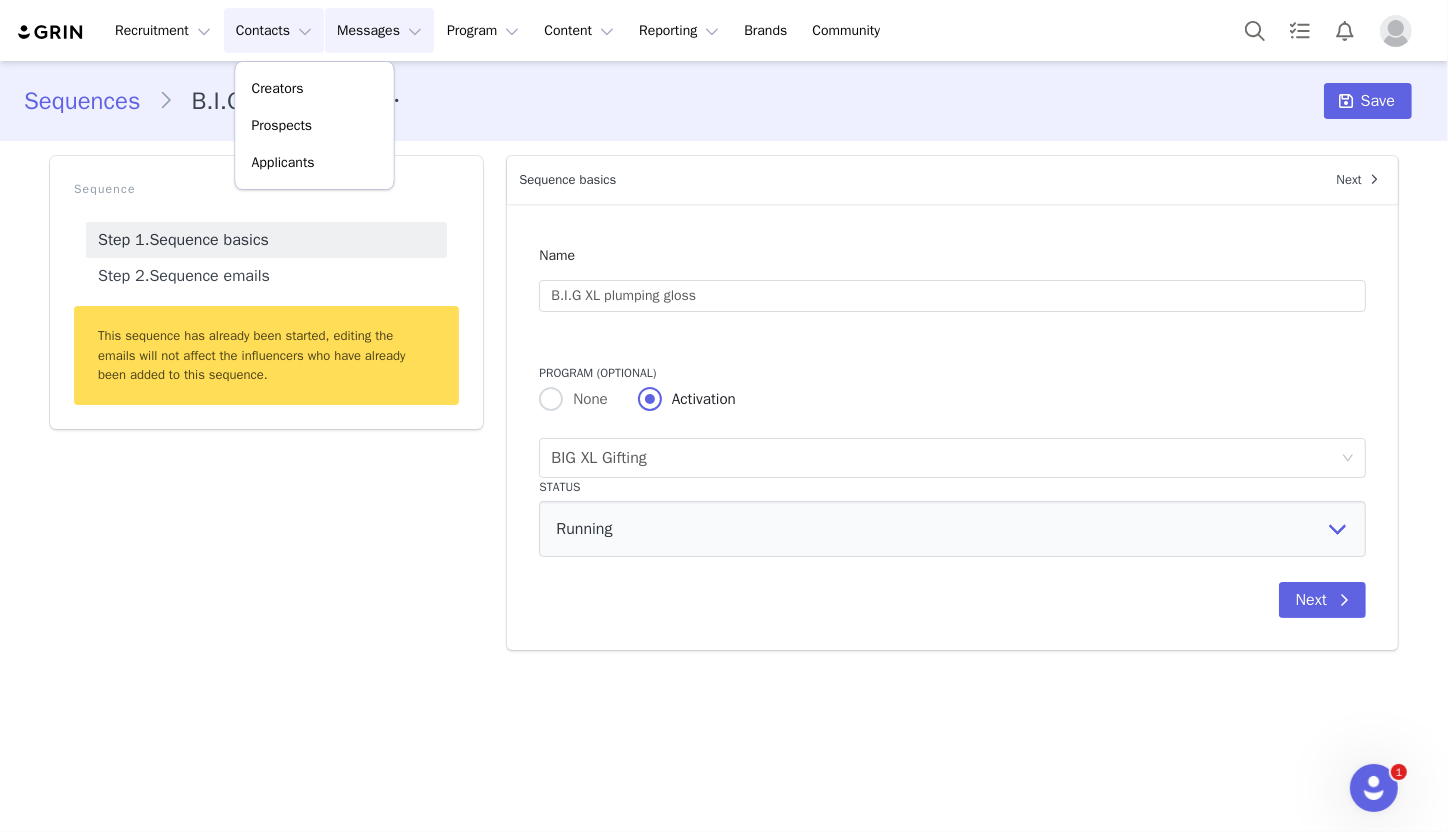 click on "Messages Messages" at bounding box center [379, 30] 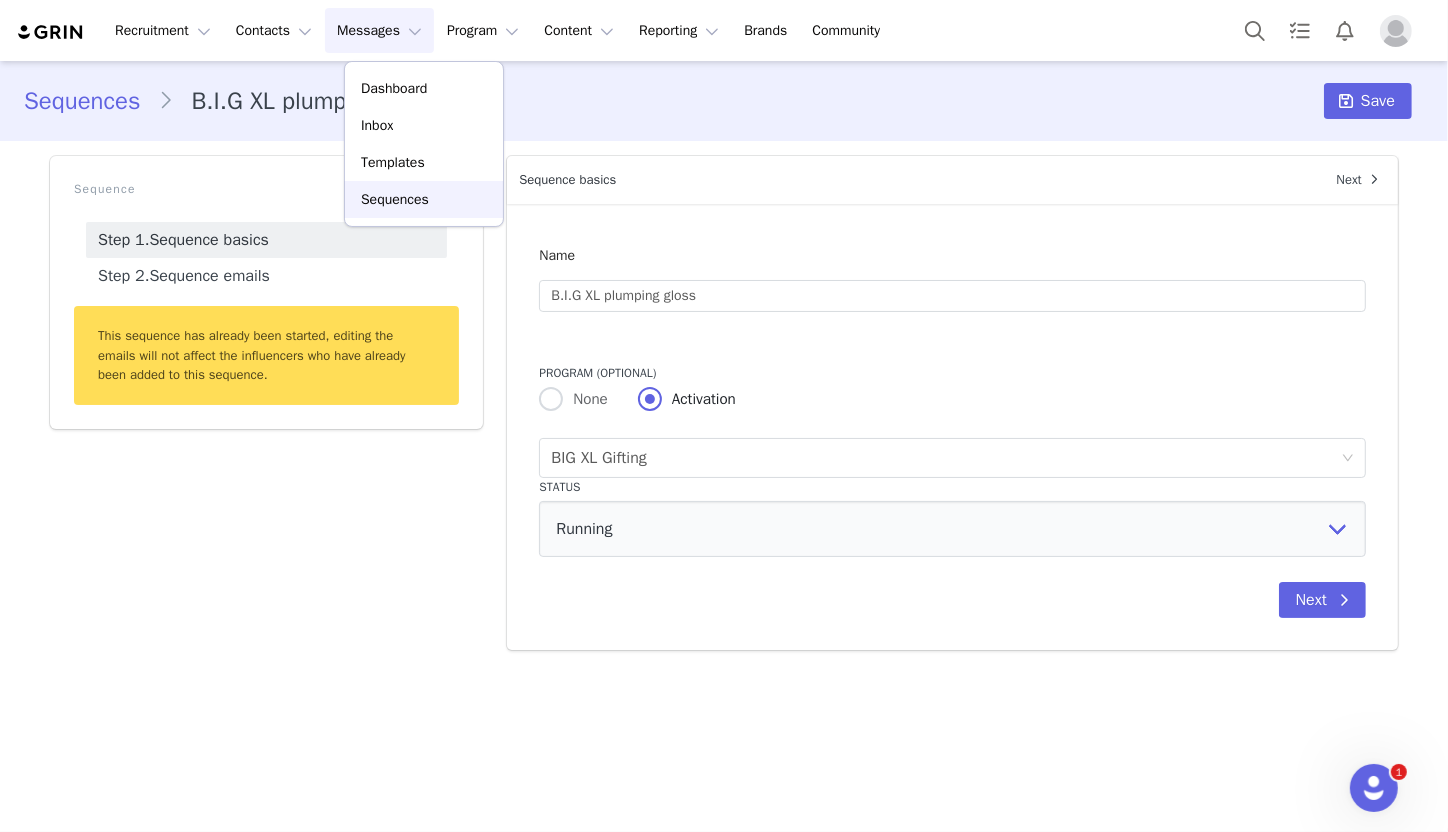click on "Sequences" at bounding box center (424, 199) 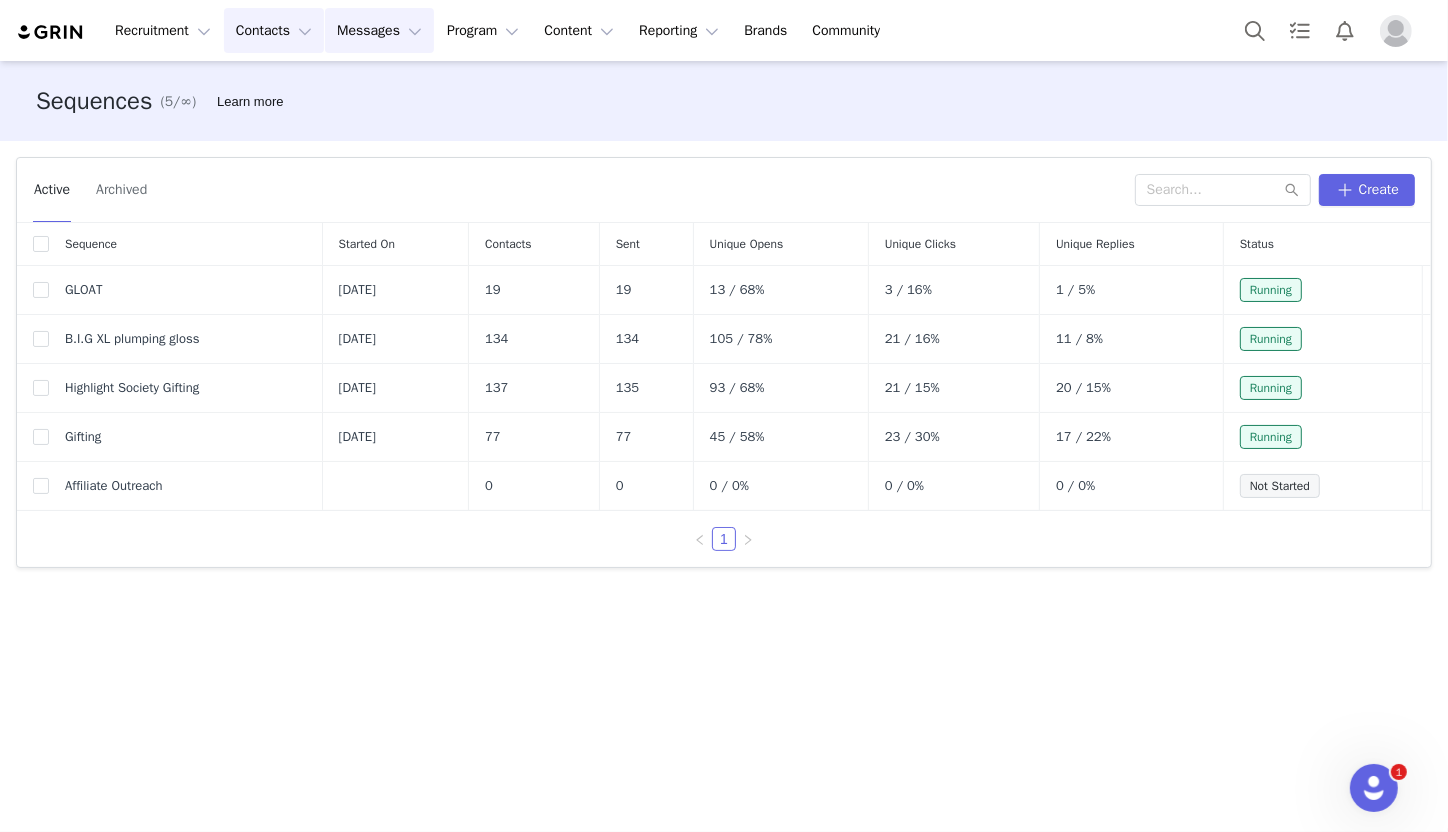 click on "Contacts Contacts" at bounding box center (274, 30) 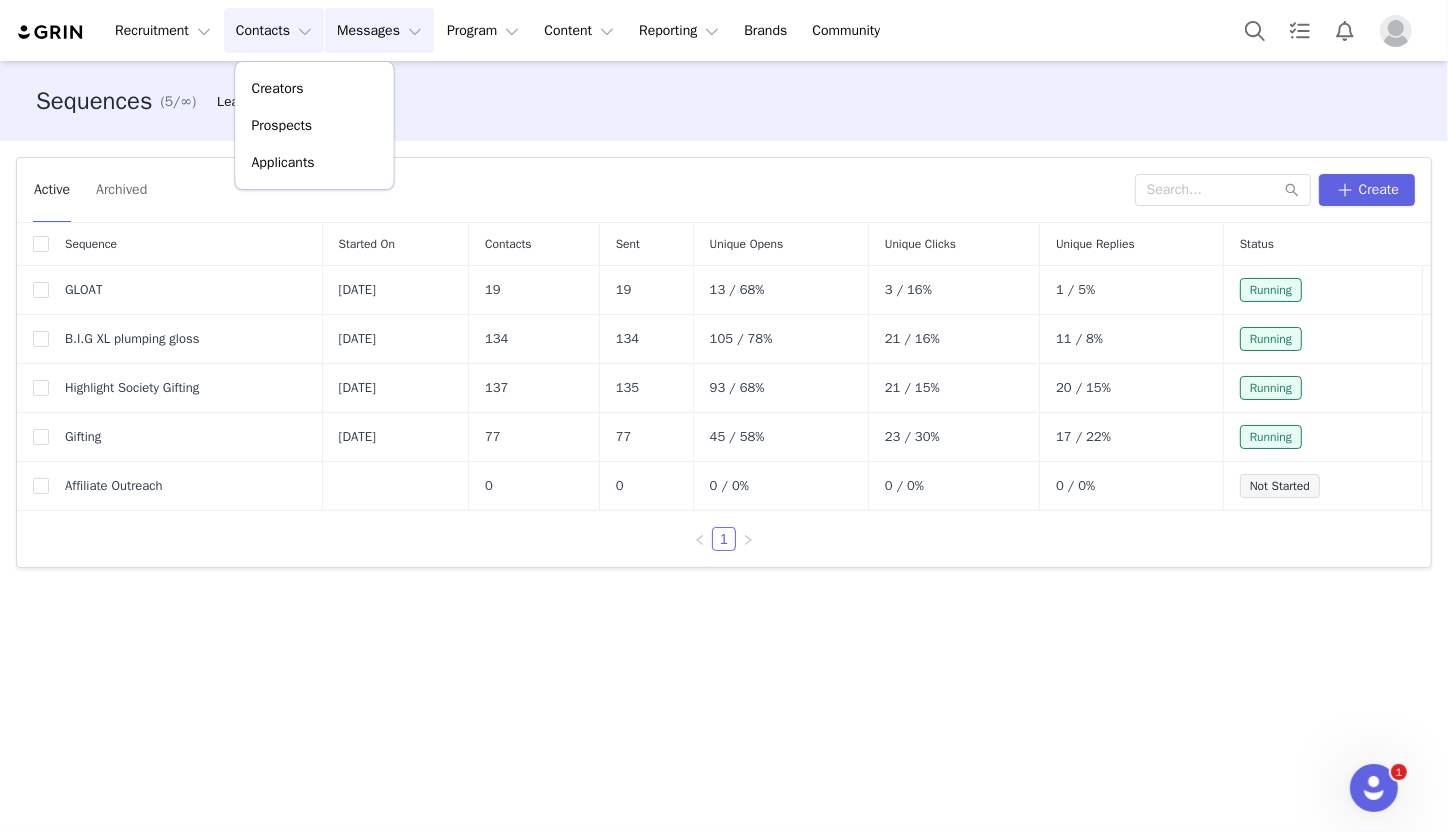 click on "Messages Messages" at bounding box center [379, 30] 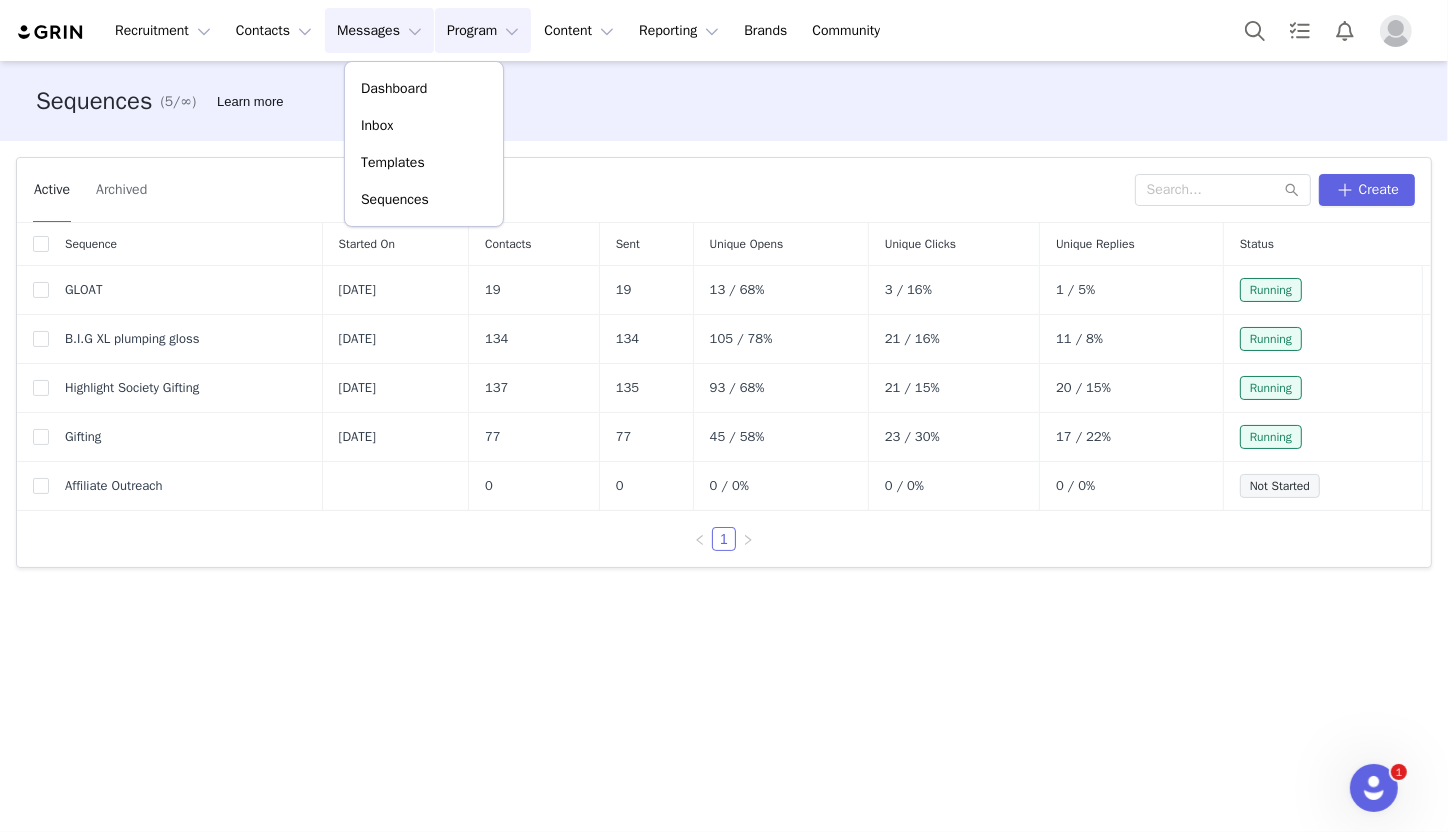 click on "Program Program" at bounding box center (483, 30) 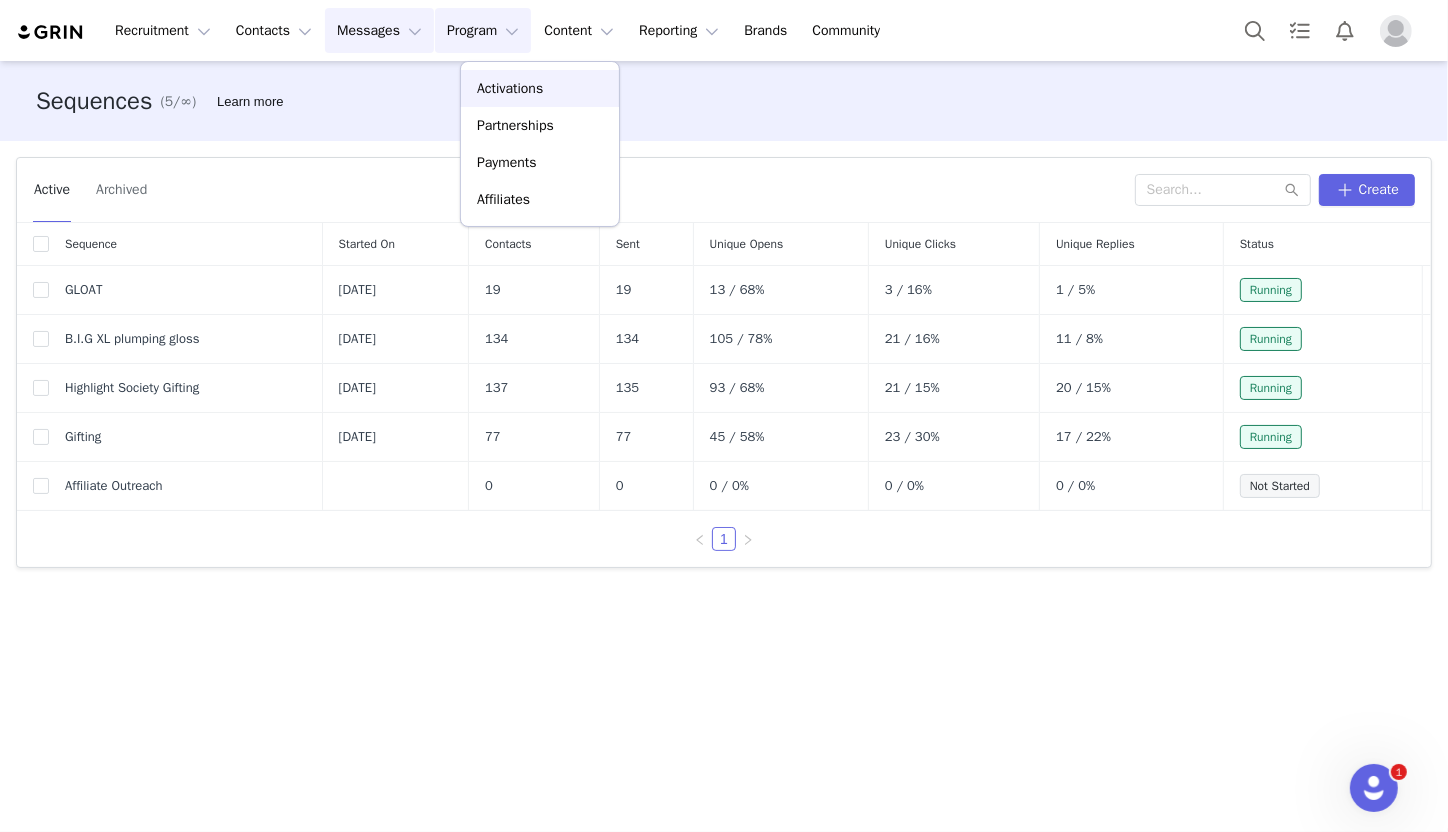 click on "Activations" at bounding box center [510, 88] 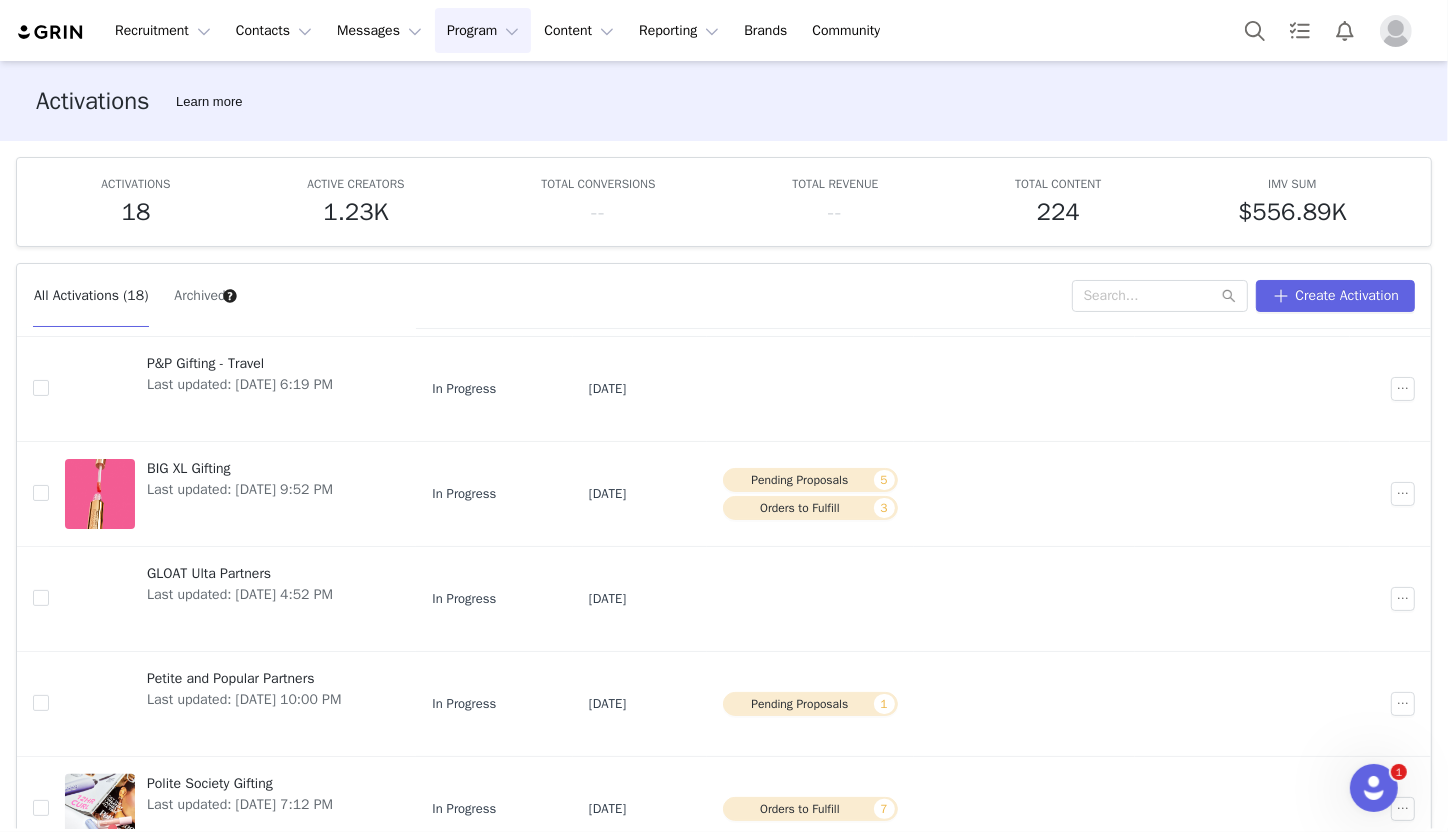 scroll, scrollTop: 568, scrollLeft: 0, axis: vertical 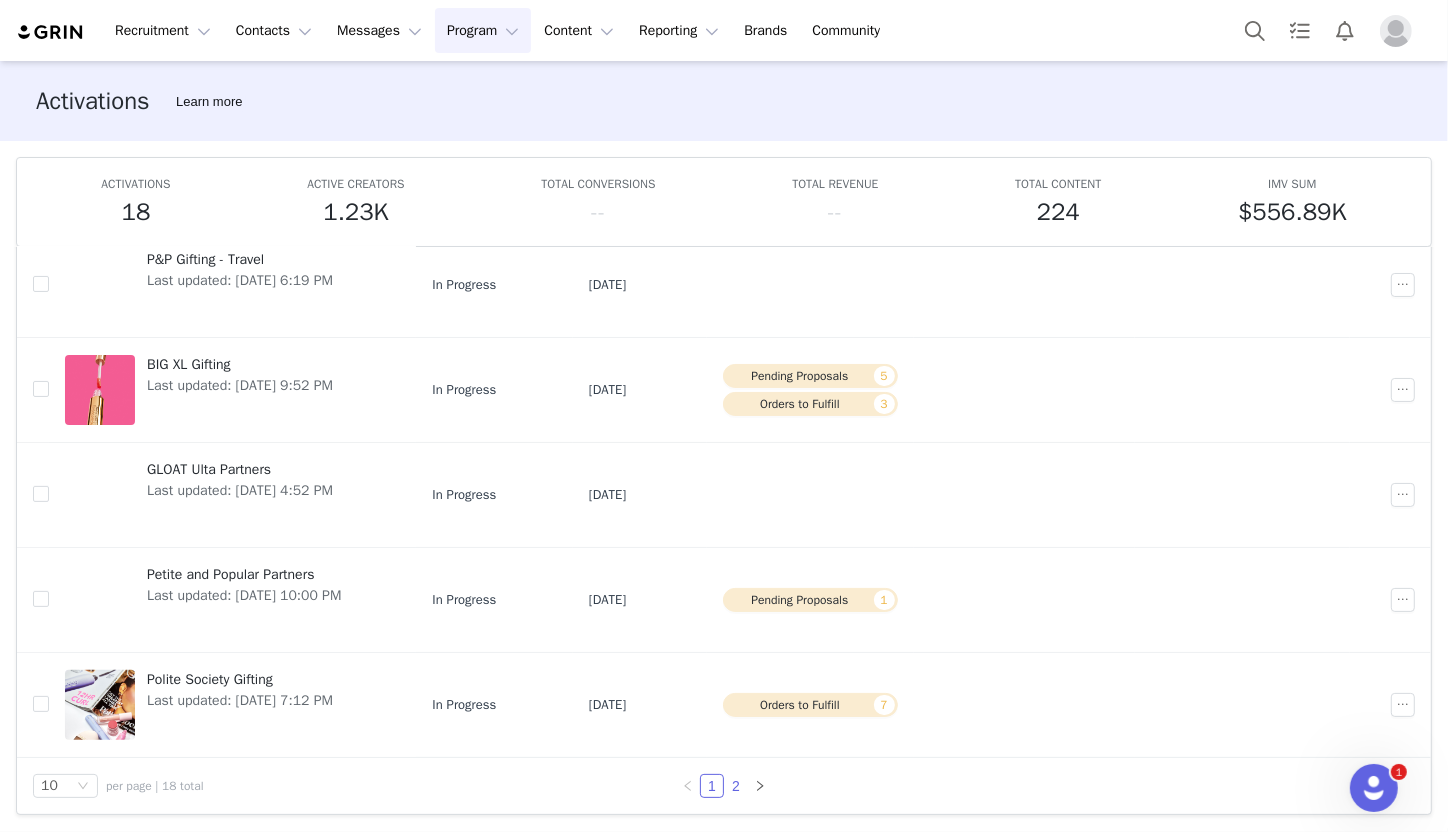 click on "2" at bounding box center [736, 786] 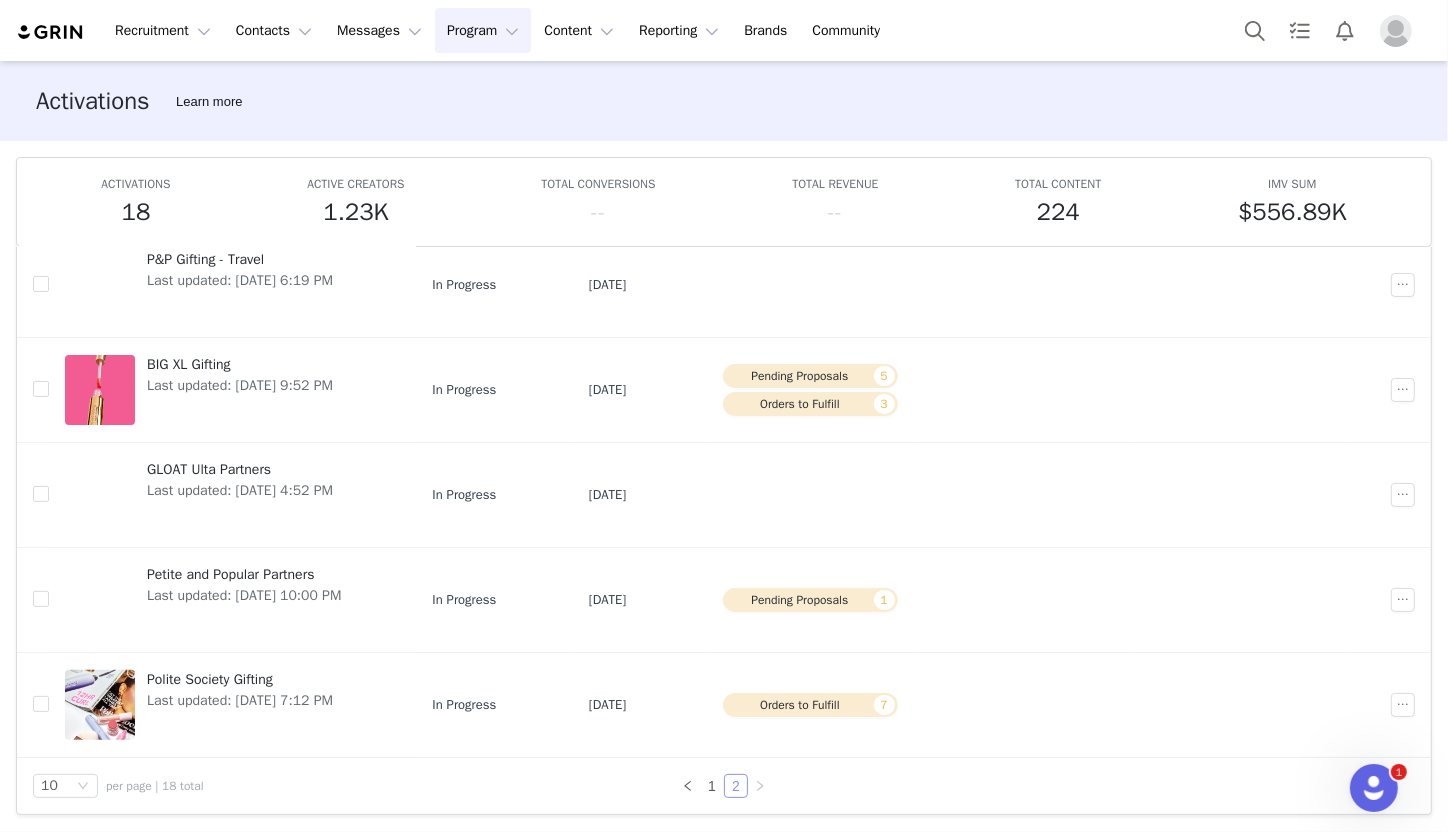 scroll, scrollTop: 0, scrollLeft: 0, axis: both 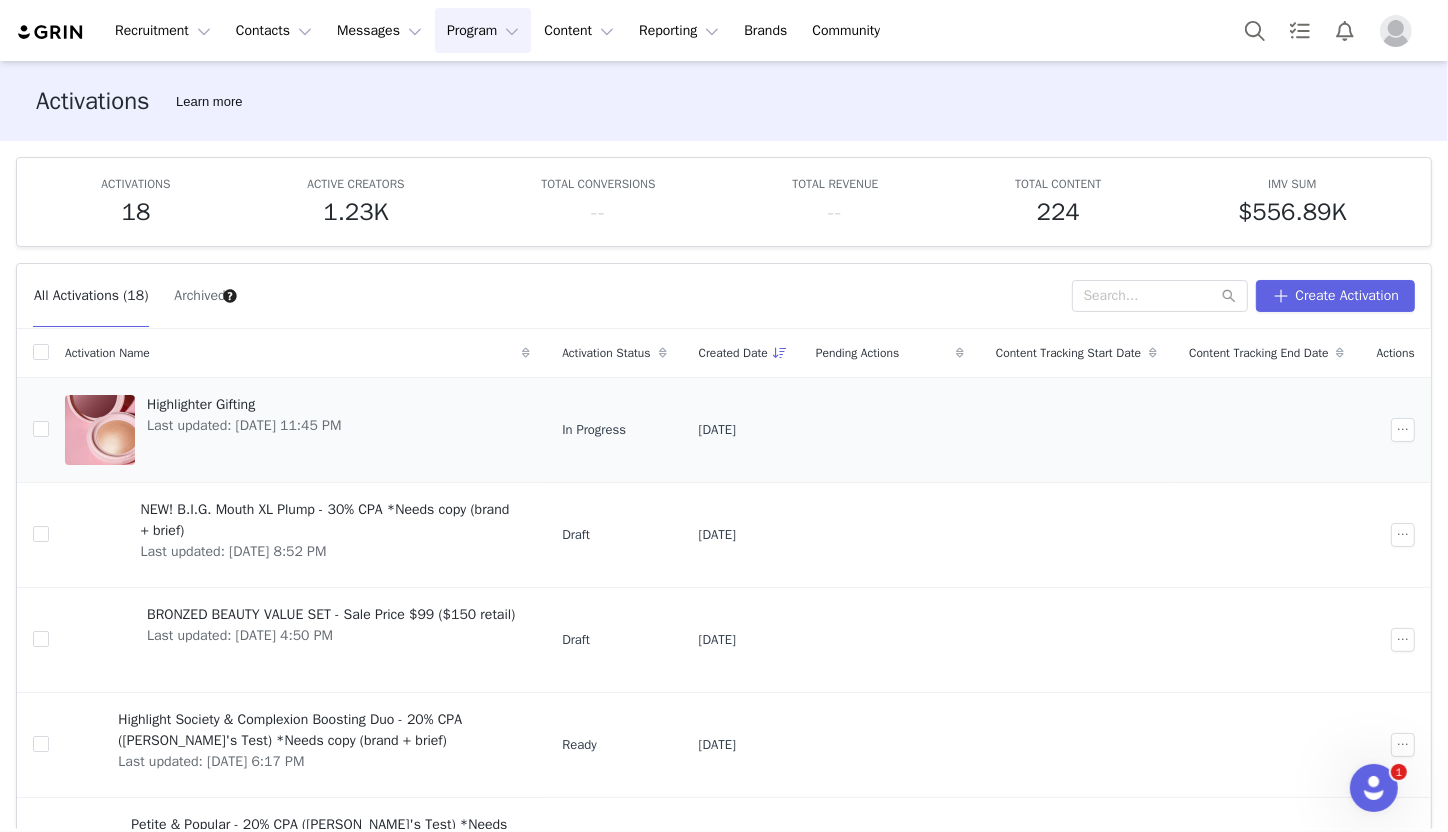 click at bounding box center [100, 430] 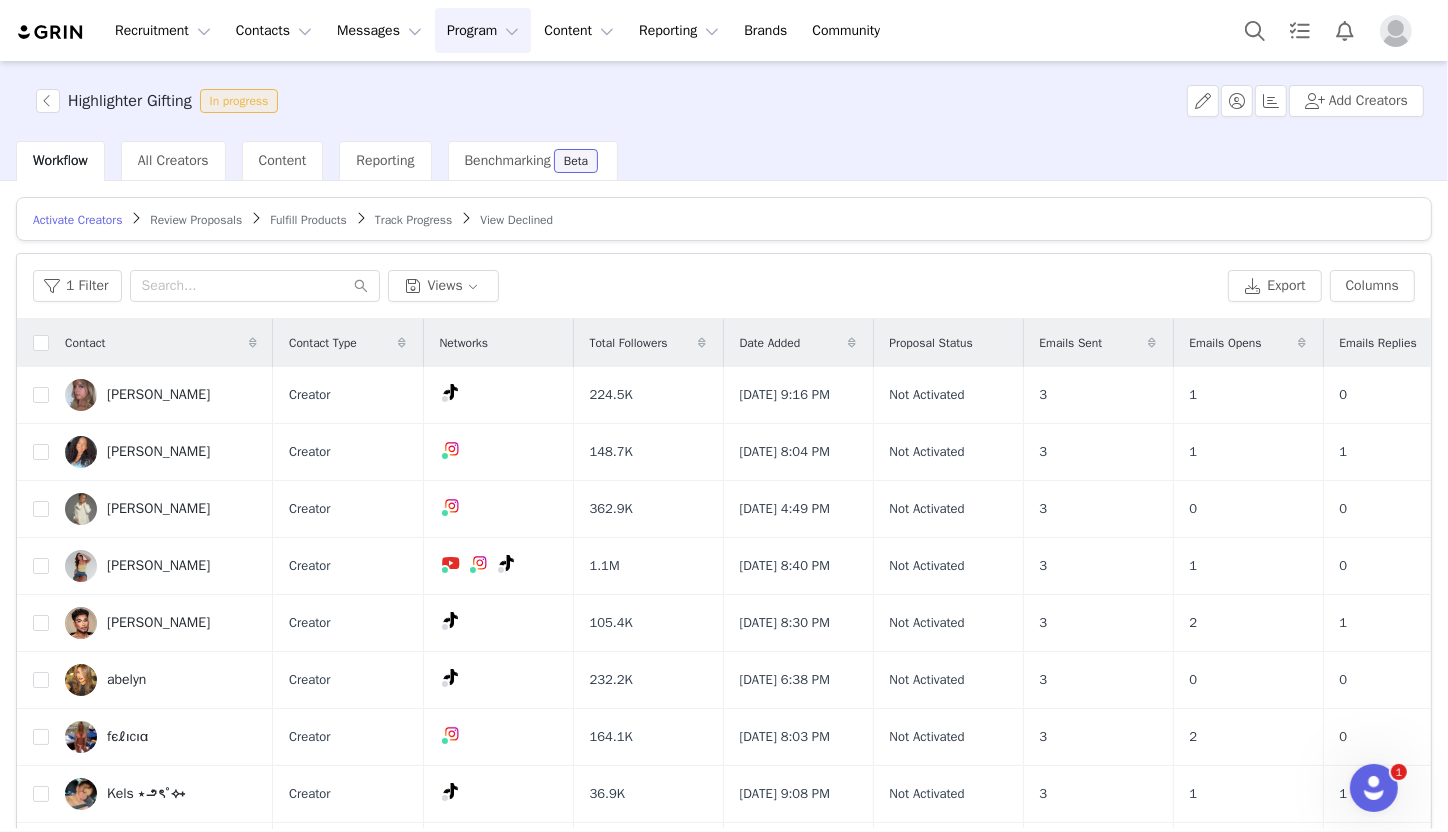 click on "Review Proposals" at bounding box center (196, 220) 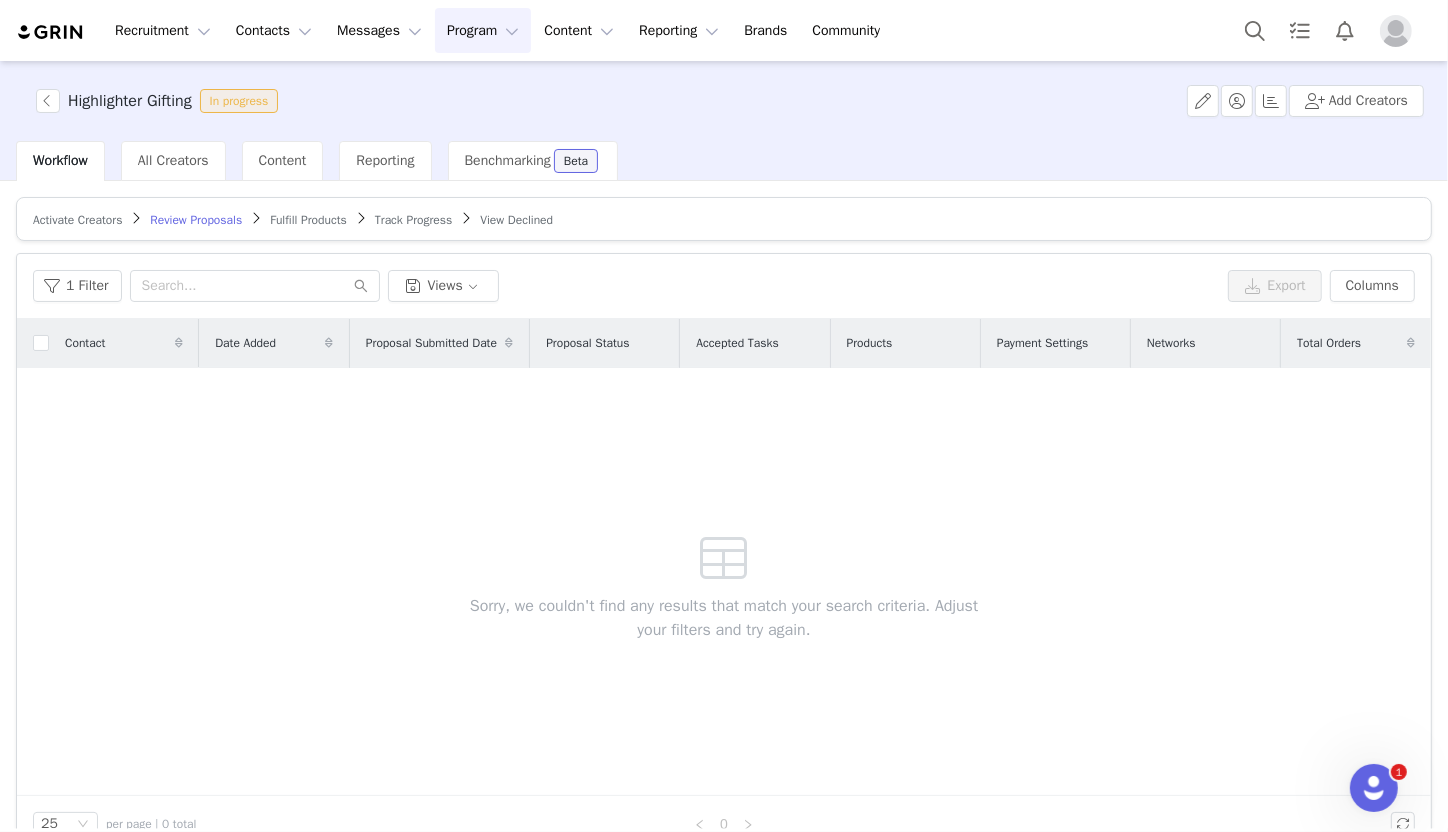 click on "Activate Creators Review Proposals Fulfill Products Track Progress View Declined" at bounding box center (724, 219) 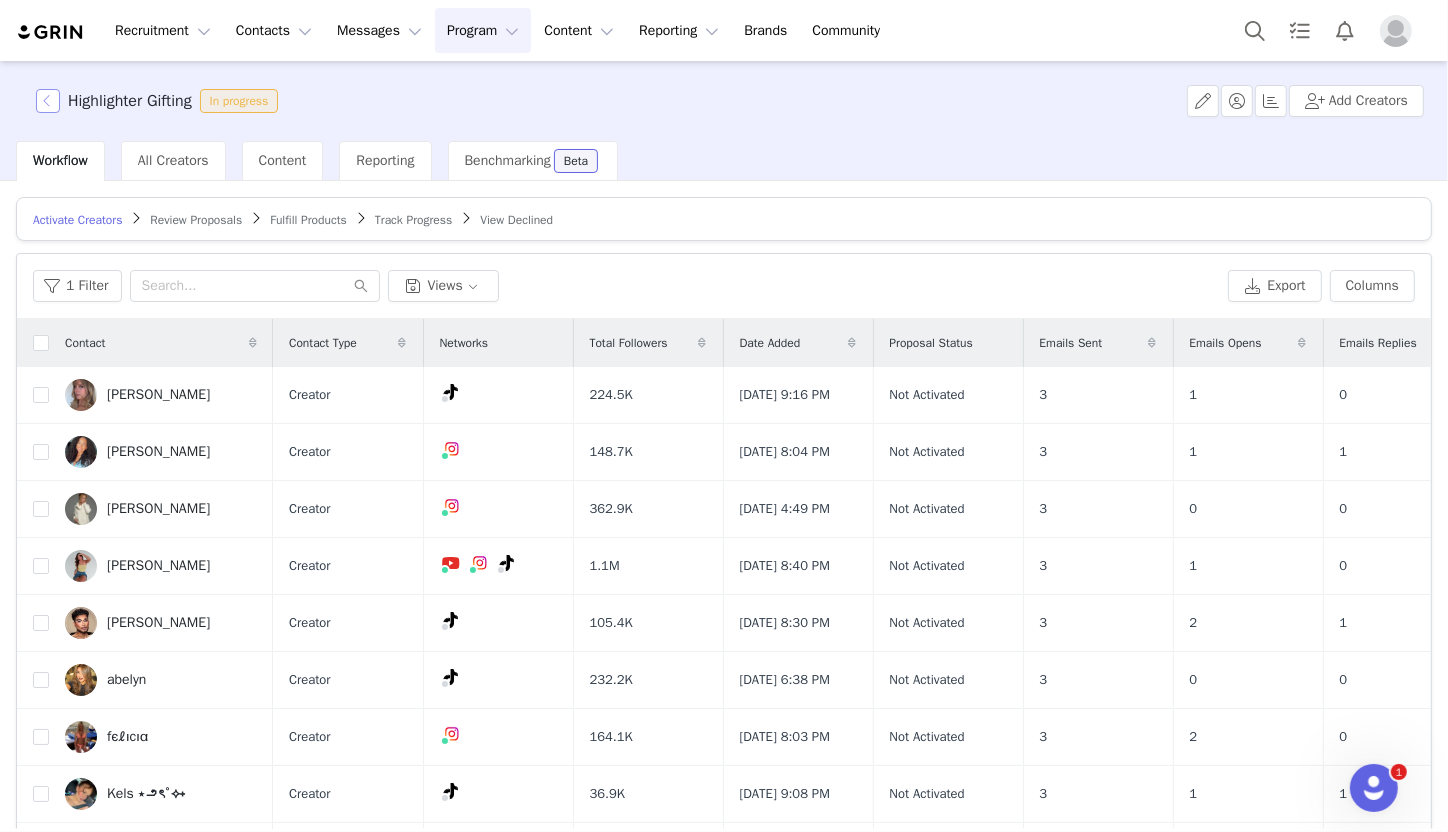 click at bounding box center (48, 101) 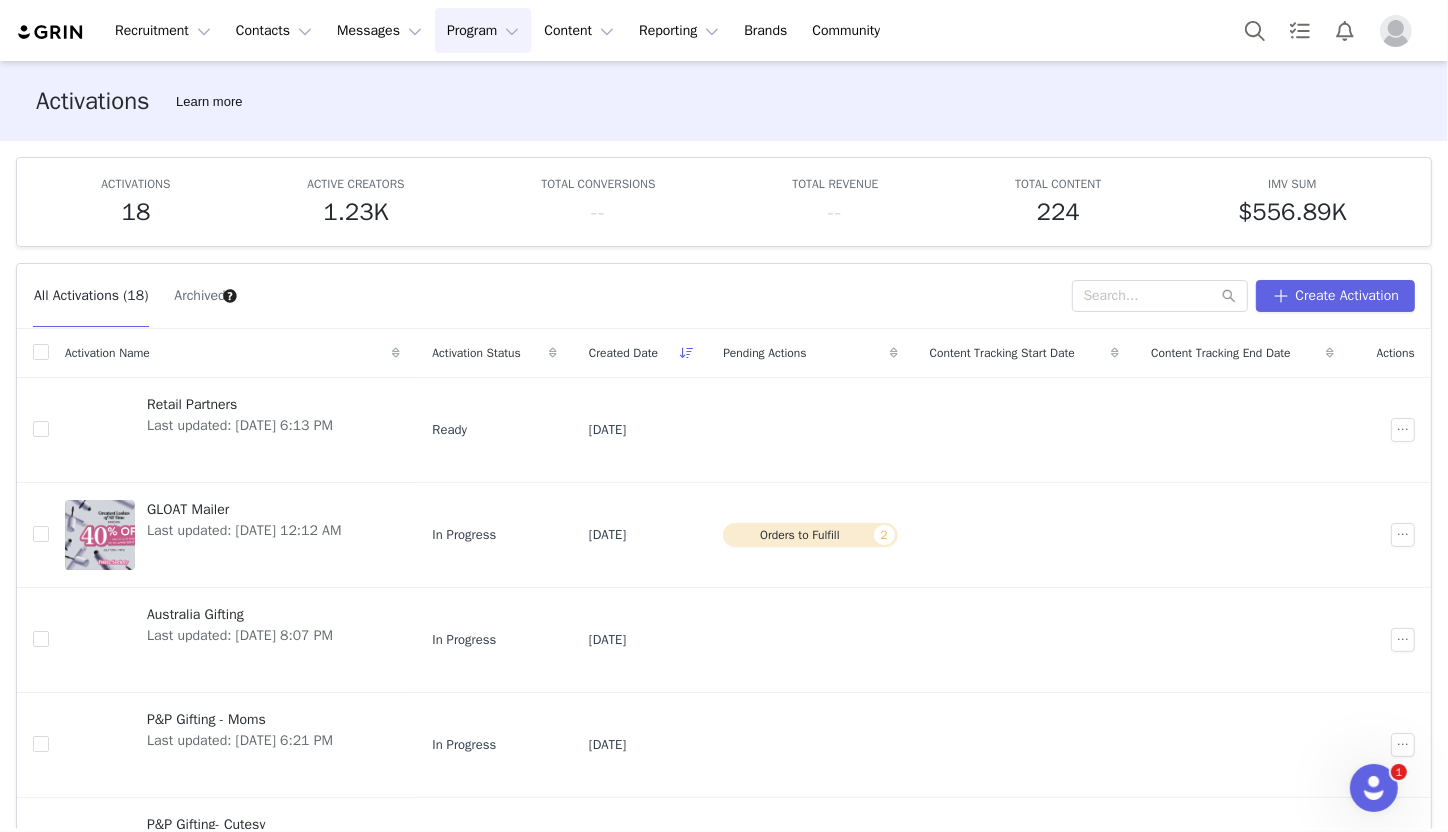 click on "Activations" at bounding box center (93, 101) 